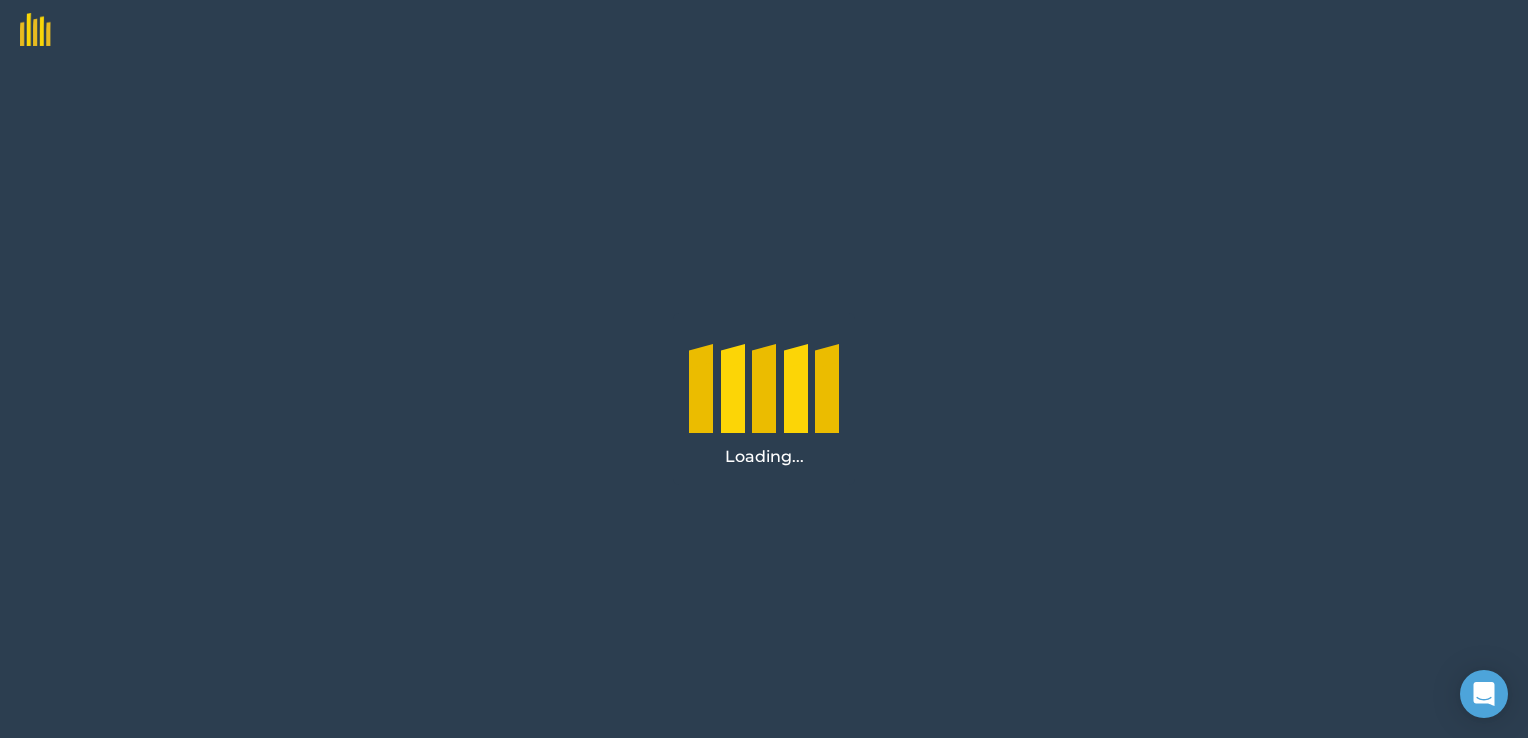 scroll, scrollTop: 0, scrollLeft: 0, axis: both 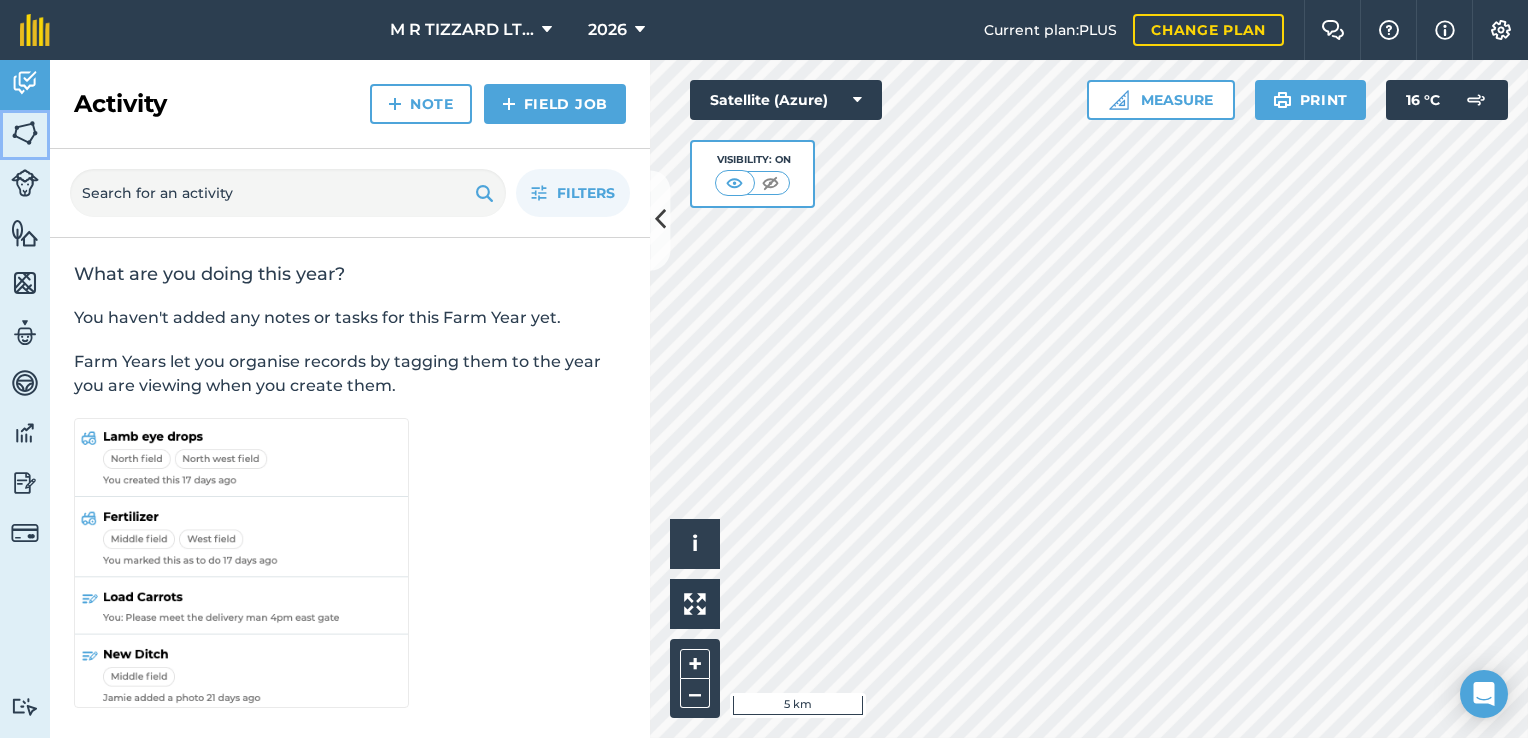 click at bounding box center (25, 133) 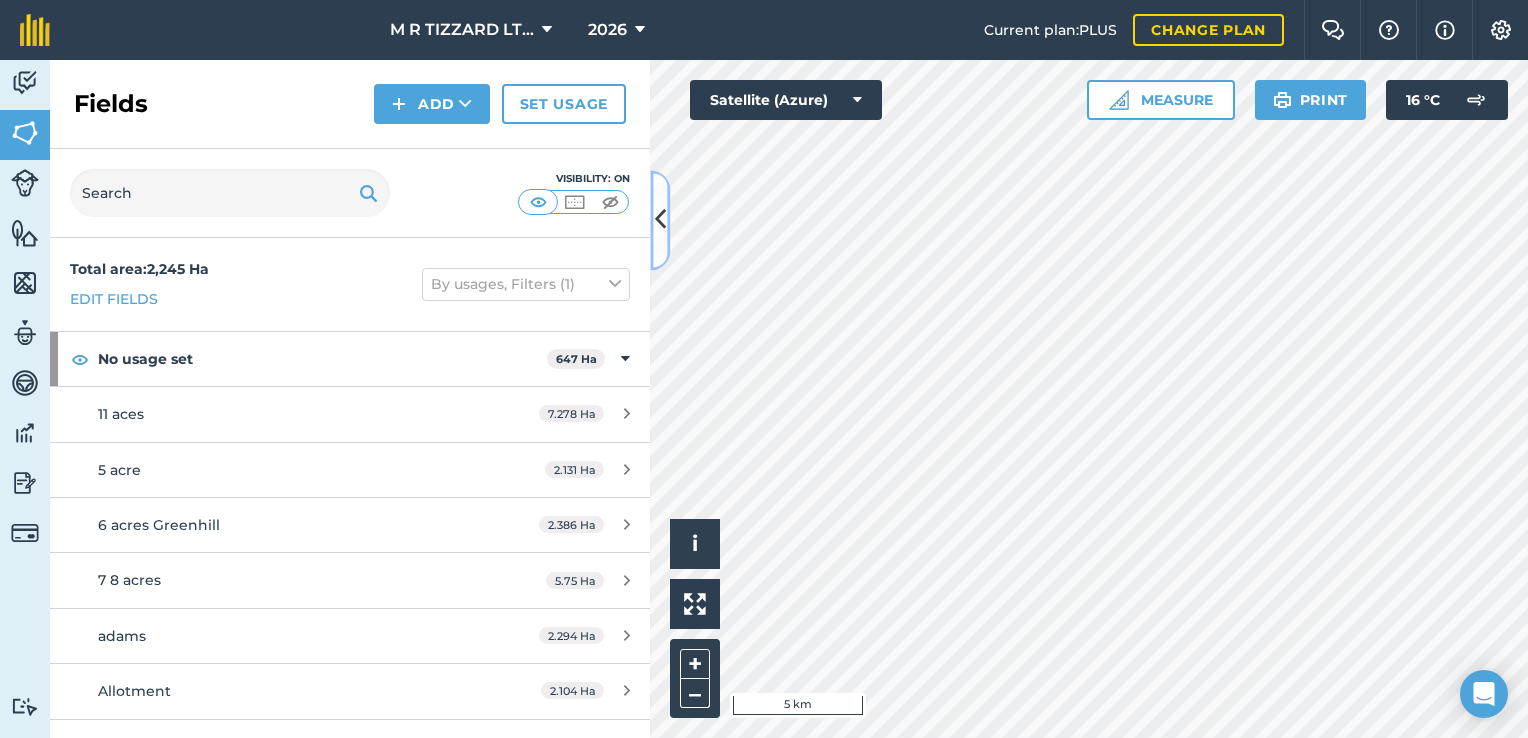 click at bounding box center (660, 220) 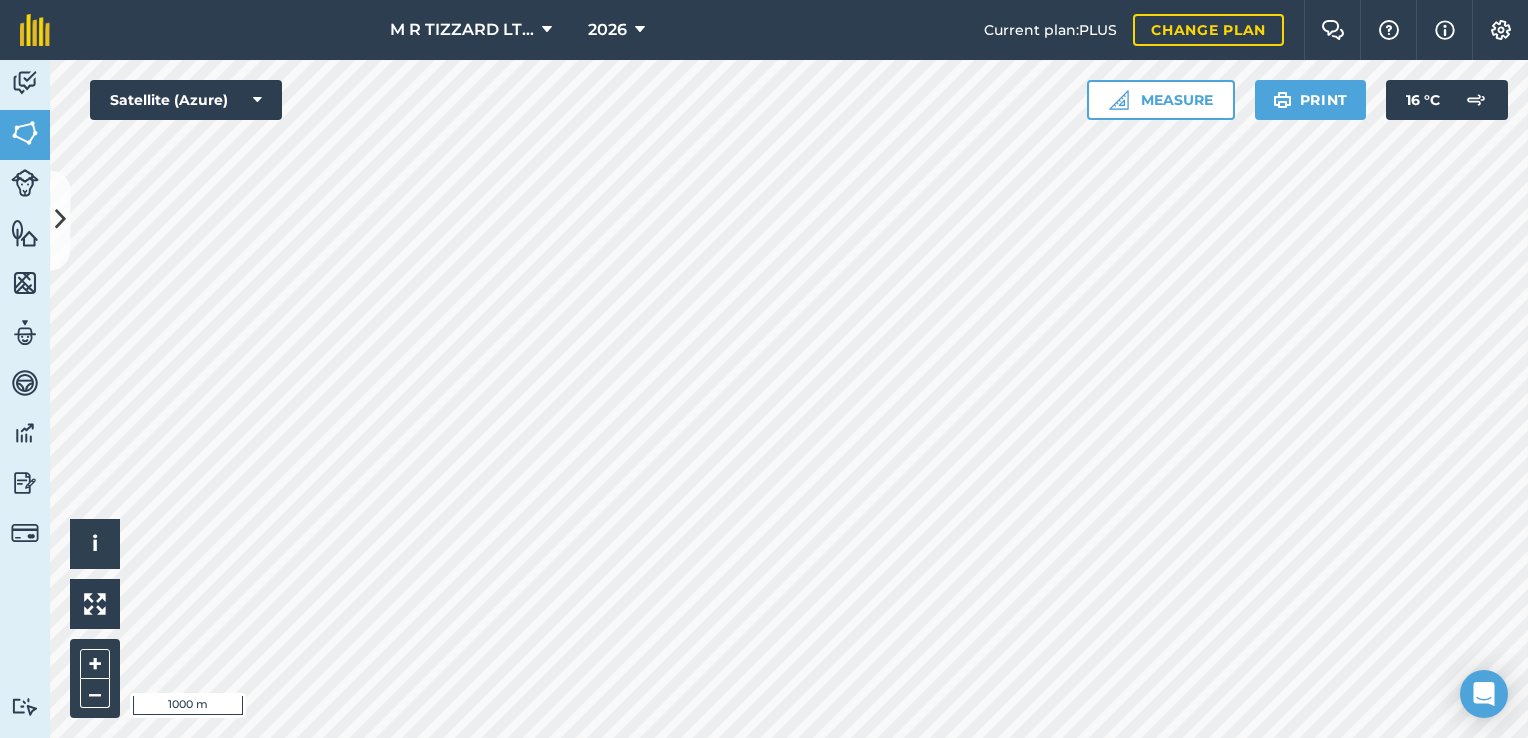 click on "M R TIZZARD LTD 2026 Current plan : PLUS Change plan Farm Chat Help Info Settings M R TIZZARD LTD - 2026 reproduced with the permission of Microsoft Printed on 05/08/2025 Field usages No usage set BARLEY - Spring Barley BARLEY - Spring Barley Undersown BARLEY - Winter Barley BEANS - Spring Beans CLOVER - Herbal CLOVER - Red & White CLOVER - Red Clover CLOVER - White Clover CLOVER - white cut and graze Fallow GRASS Half Rate Grass Lucerne OATS PASTURE Peas & Barley Peas & Barley Undersown Rape/Turnips WHEAT - Spring Wheat WHEAT - Spring Wheat Undersown Red & White Clover WHEAT - Winter Wheat Feature types Trees Water Activity Fields Livestock Features Maps Team Vehicles Data Reporting Billing Tutorials Tutorials Fields Add Set usage Visibility: On Total area : 2,245 Ha Edit fields By usages, Filters (1) No usage set 647 Ha 11 aces 7.278 Ha 5 acre 2.131 Ha 6 acres Greenhill 2.386 Ha 7 8 acres 5.75 Ha adams 2.294 Ha Allotment 2.104 Ha Ashington Mead - 3 9.144 Ha" at bounding box center [764, 369] 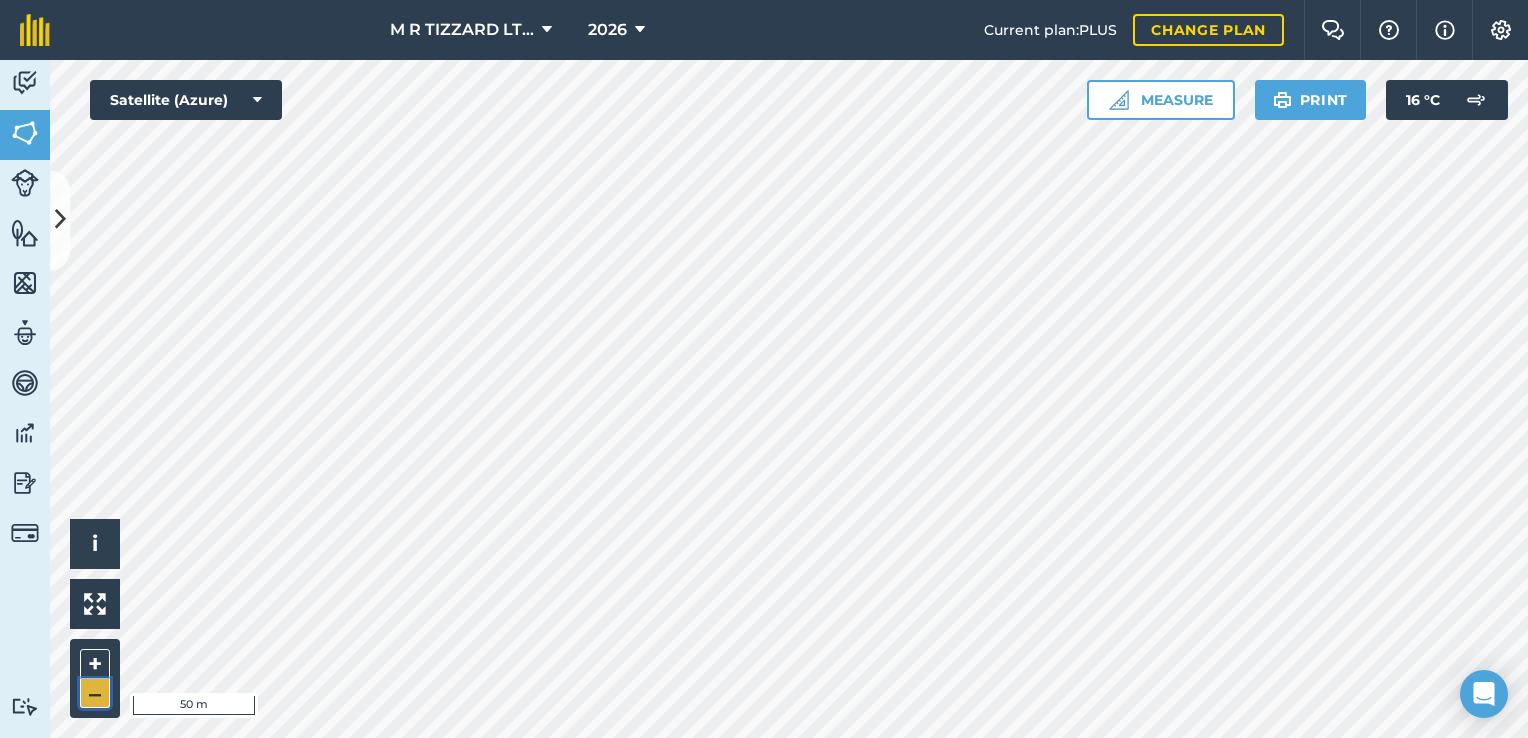 click on "–" at bounding box center [95, 693] 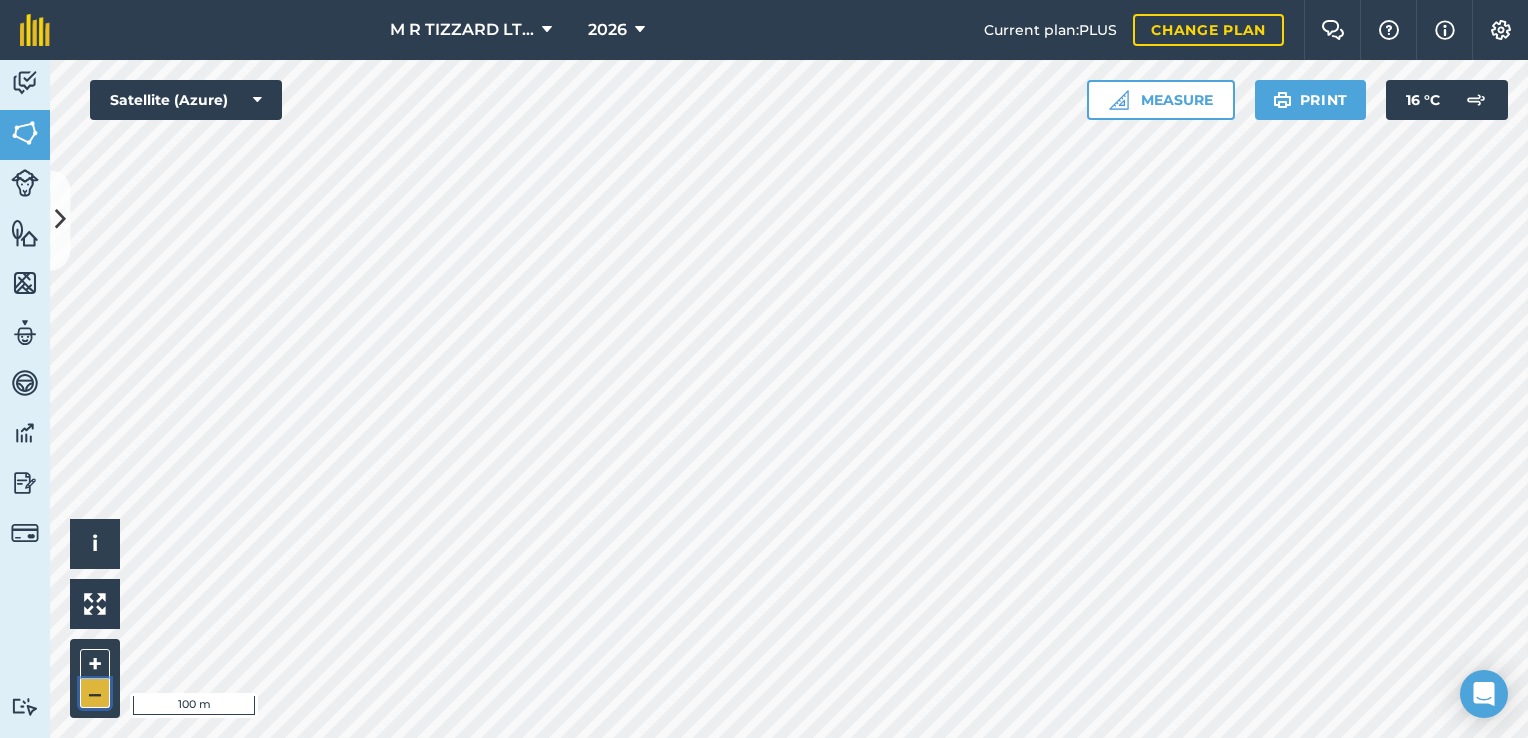 click on "–" at bounding box center (95, 693) 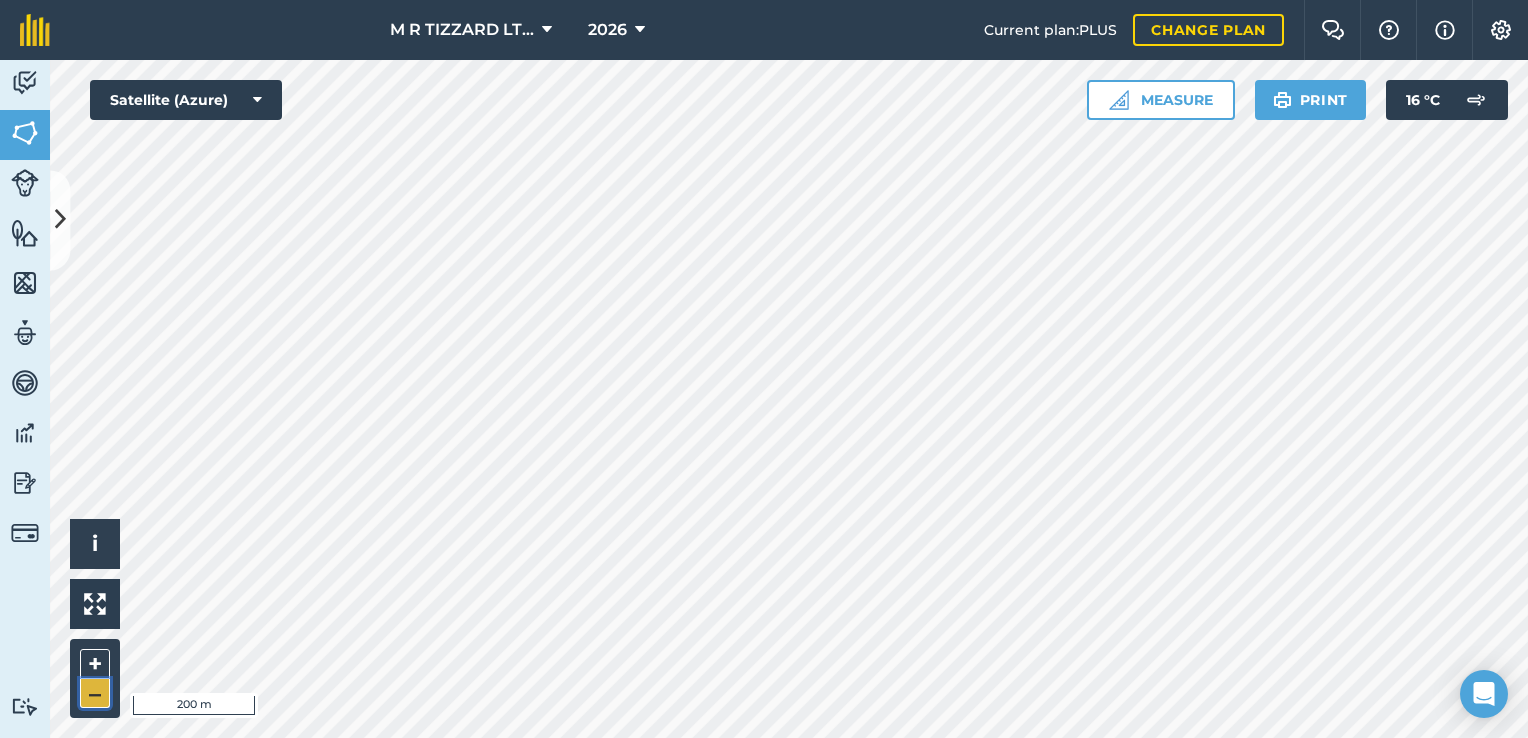 click on "–" at bounding box center (95, 693) 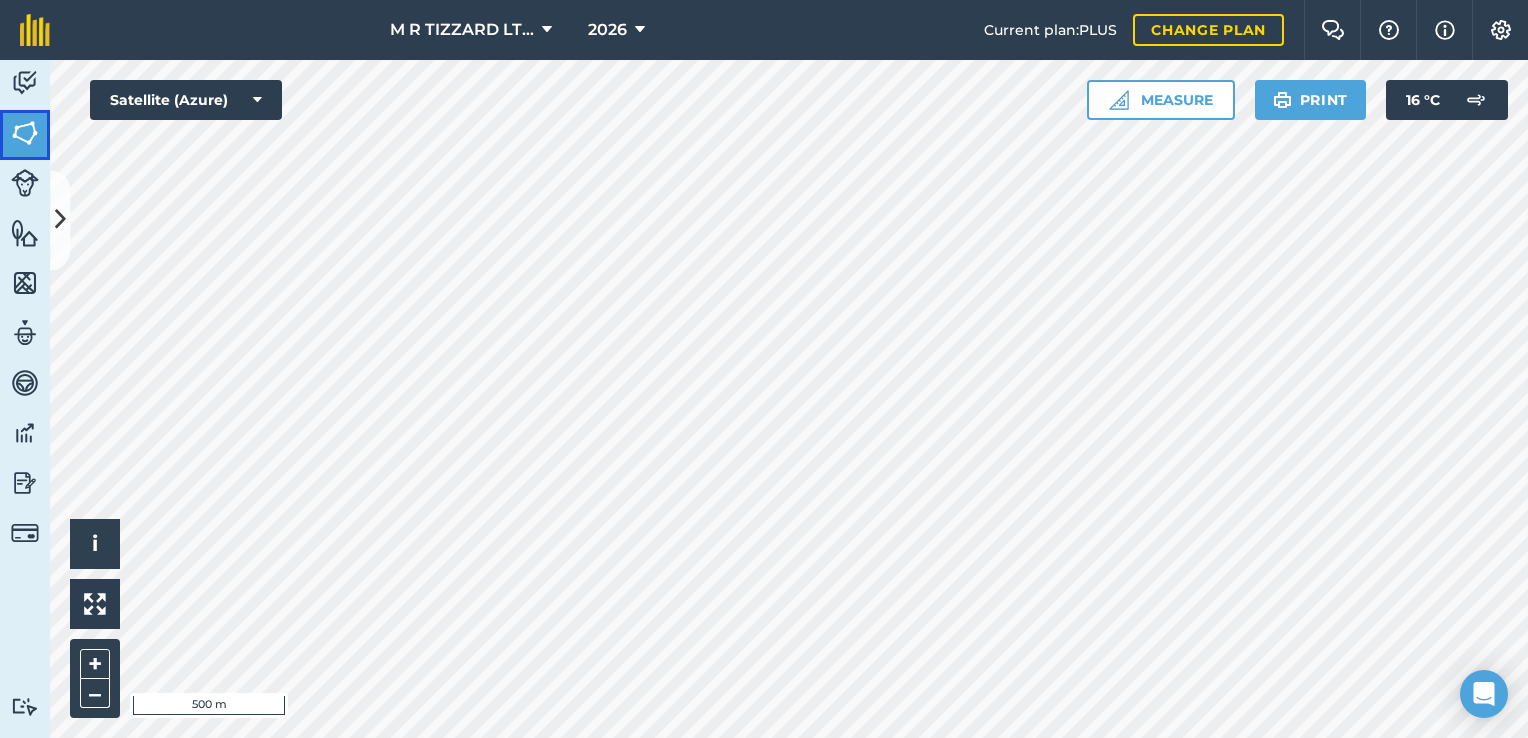 click at bounding box center (25, 133) 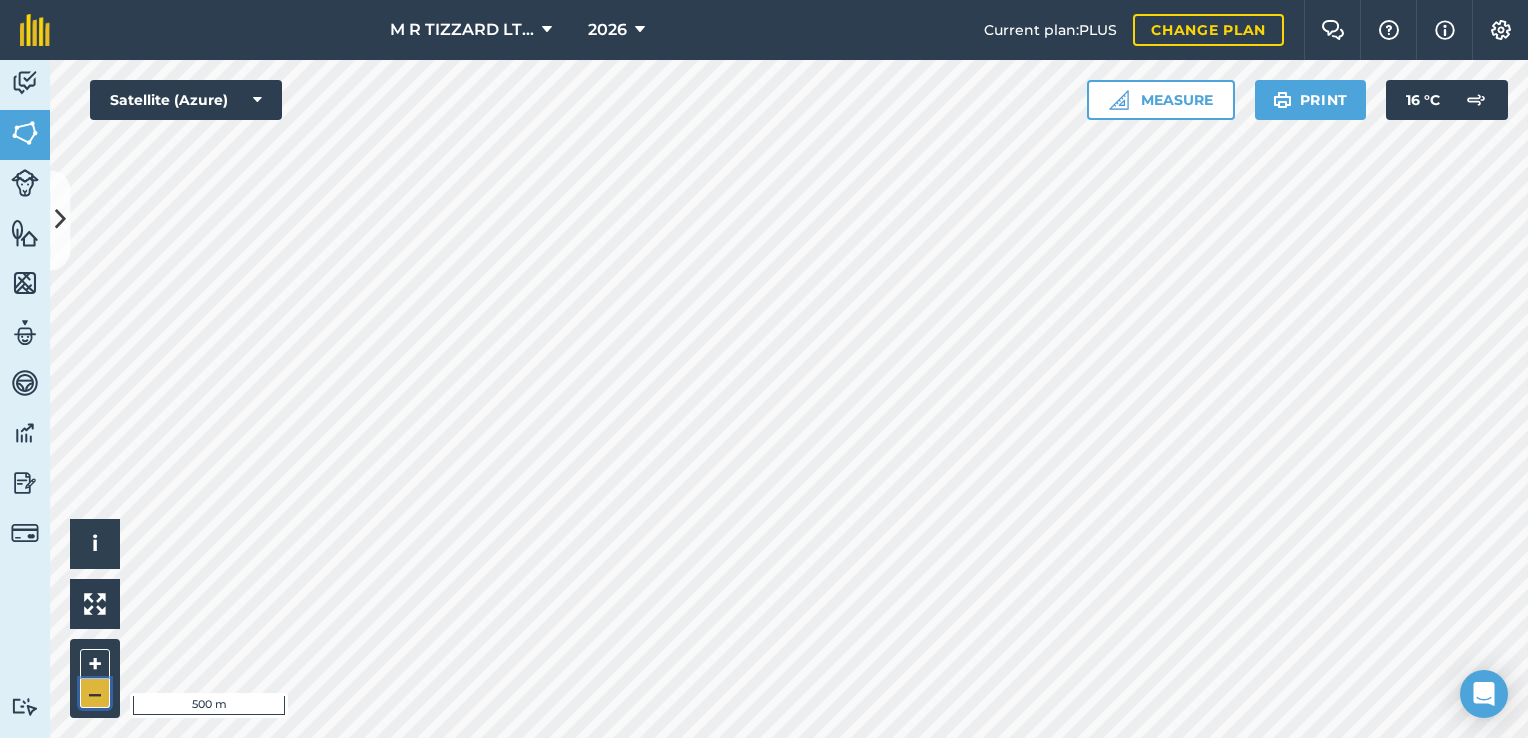 click on "–" at bounding box center [95, 693] 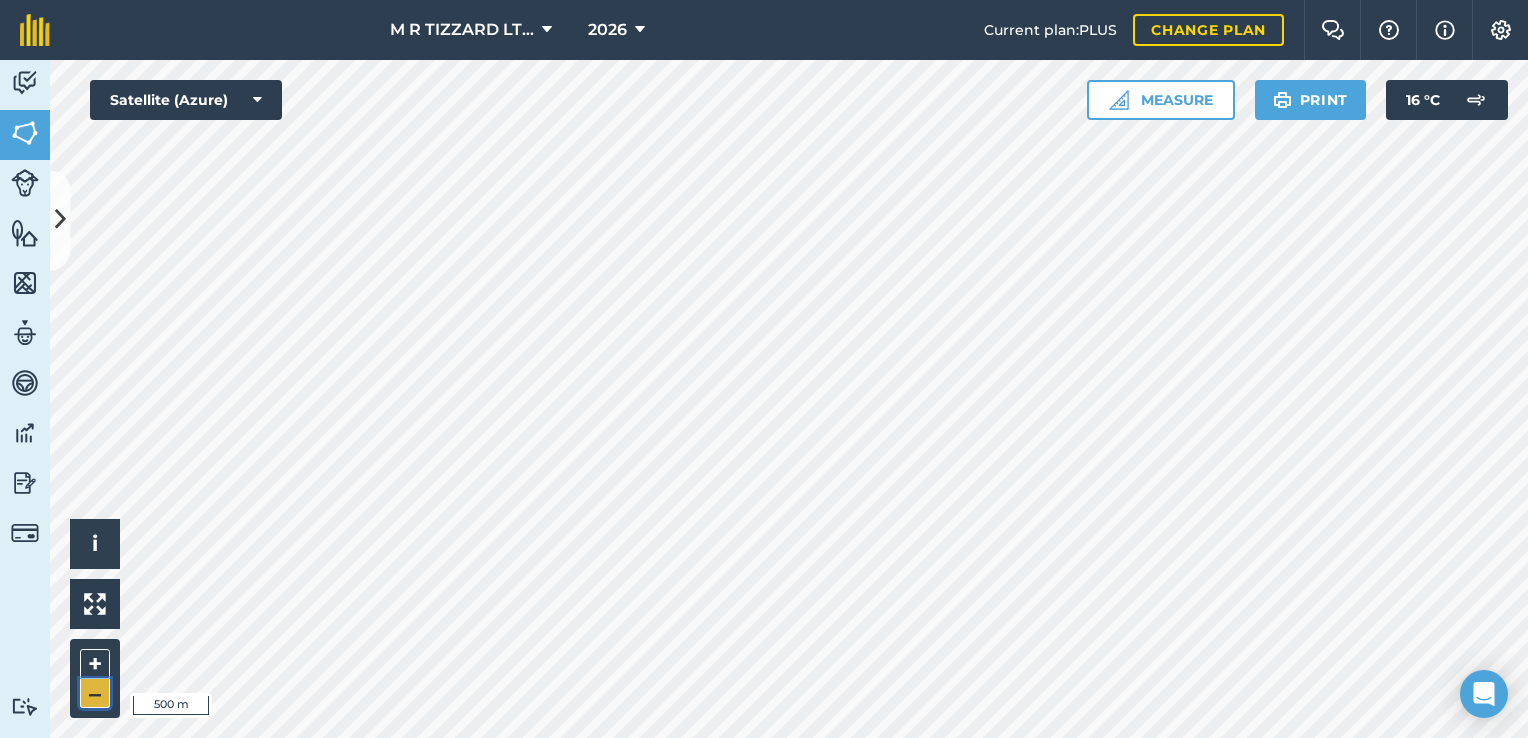 click on "–" at bounding box center [95, 693] 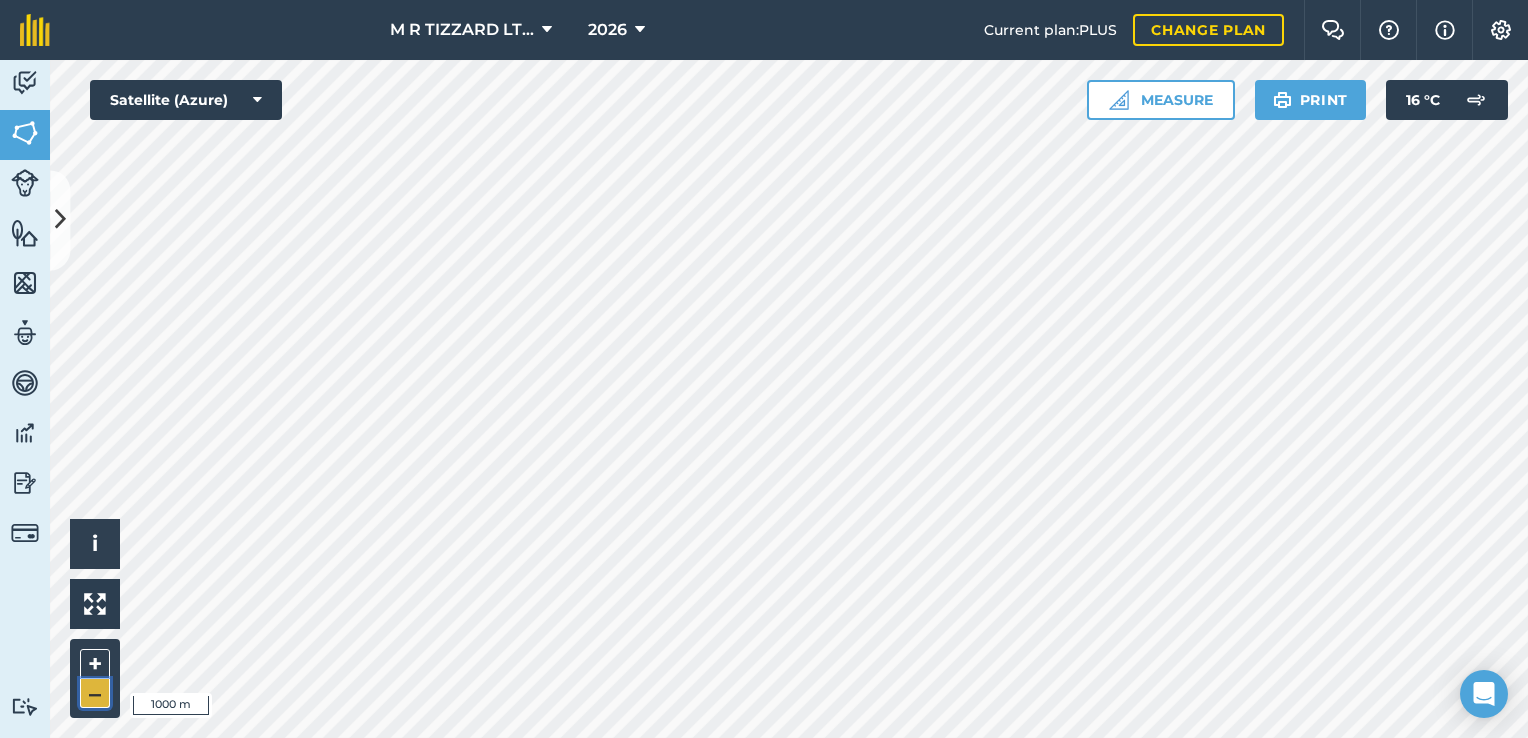click on "–" at bounding box center (95, 693) 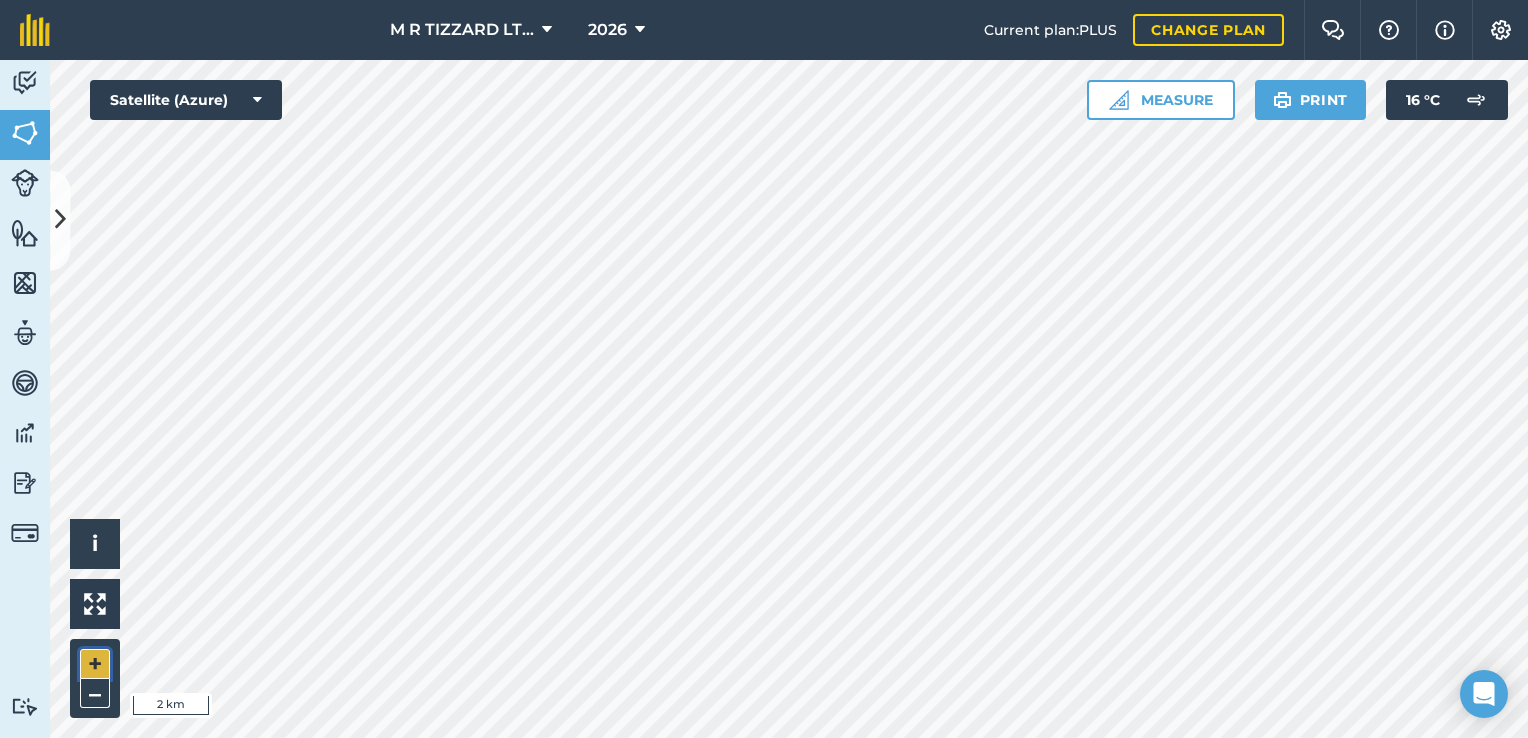 click on "+" at bounding box center (95, 664) 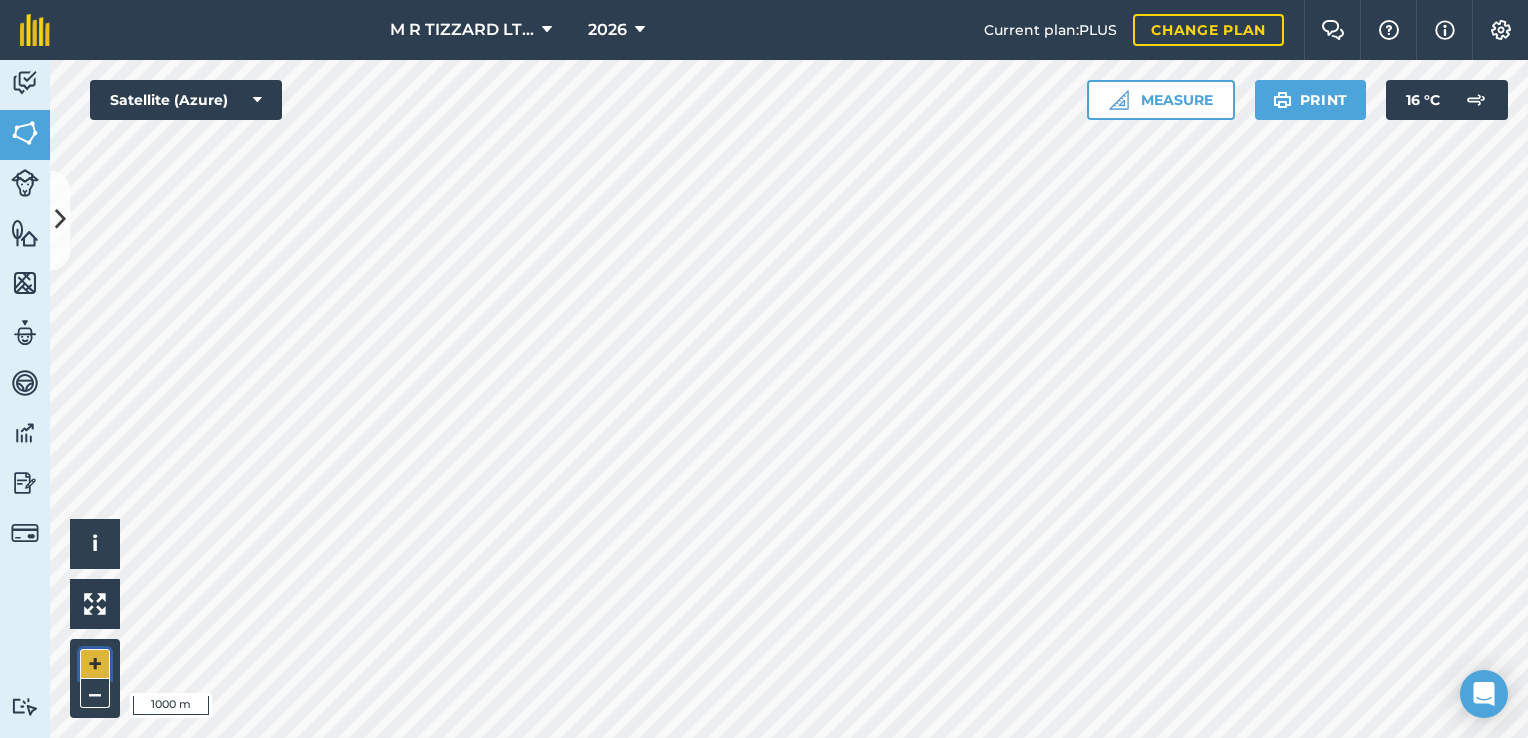 click on "+" at bounding box center (95, 664) 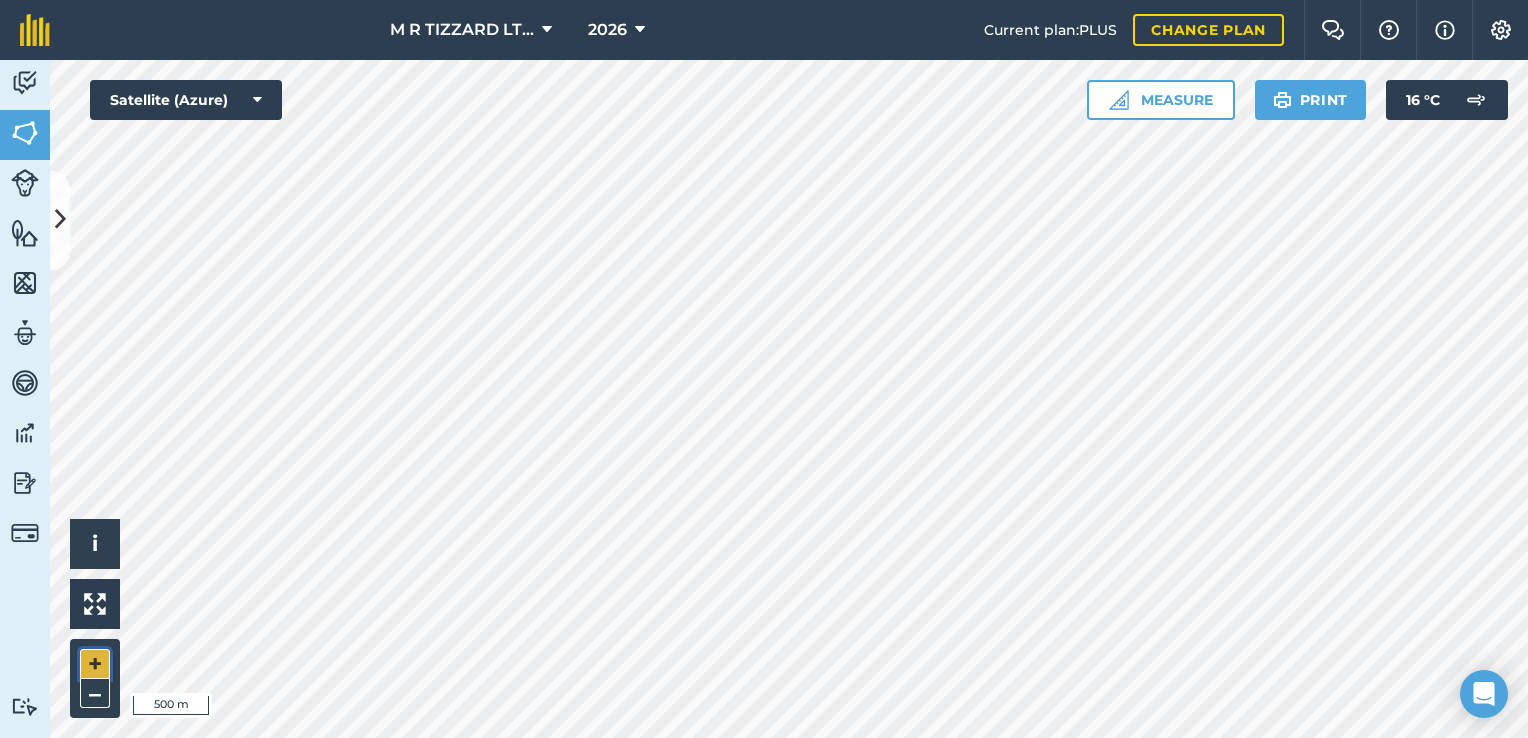 click on "+" at bounding box center [95, 664] 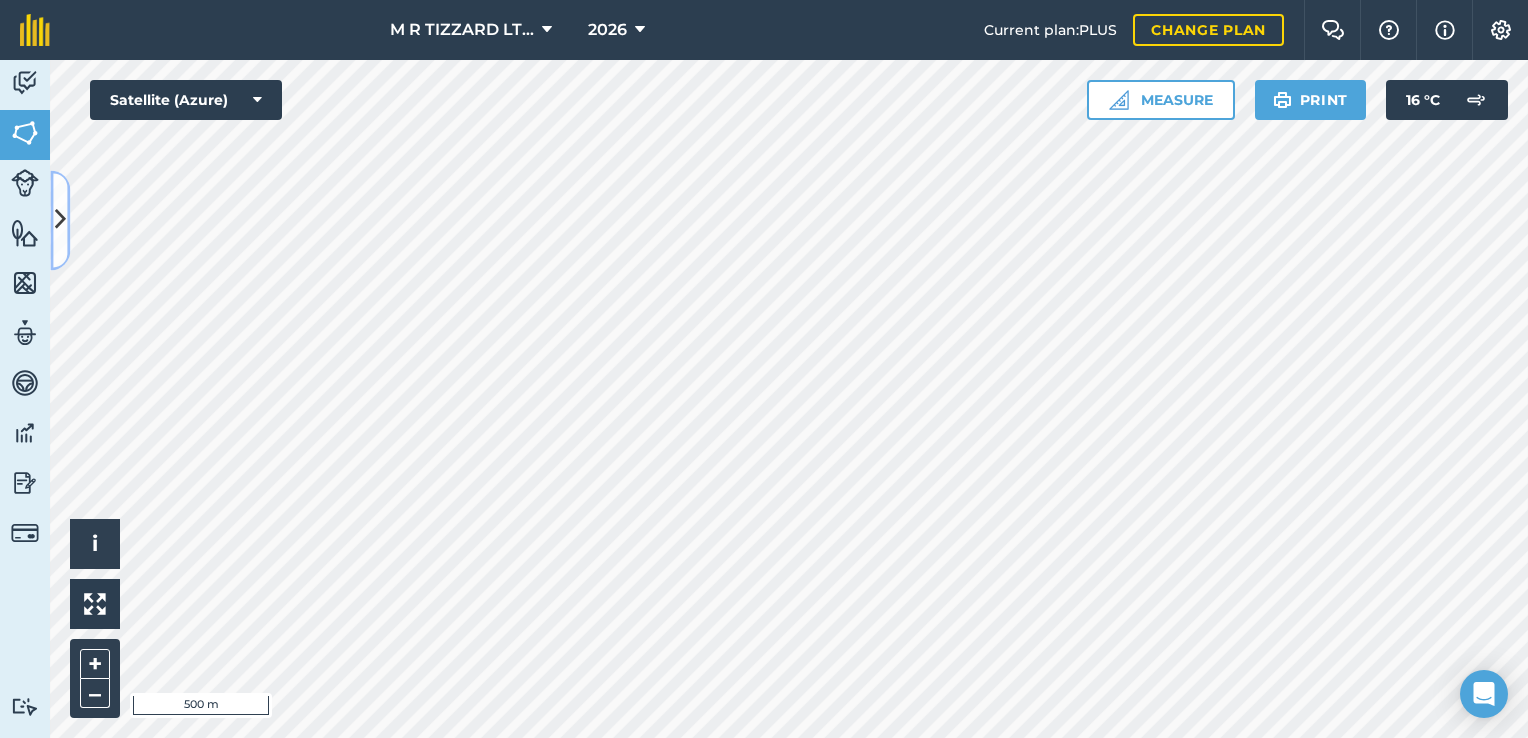 click at bounding box center [60, 220] 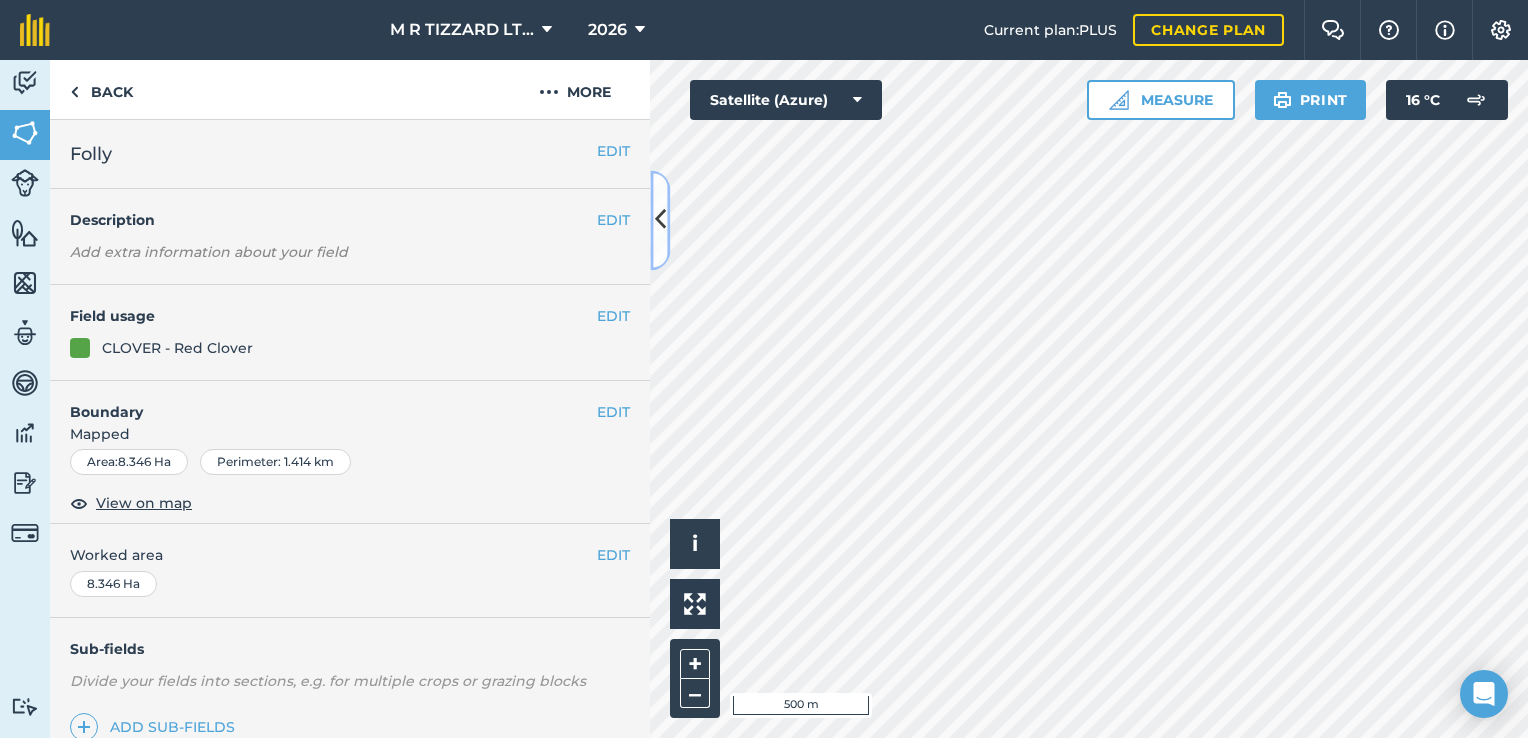 click at bounding box center [660, 220] 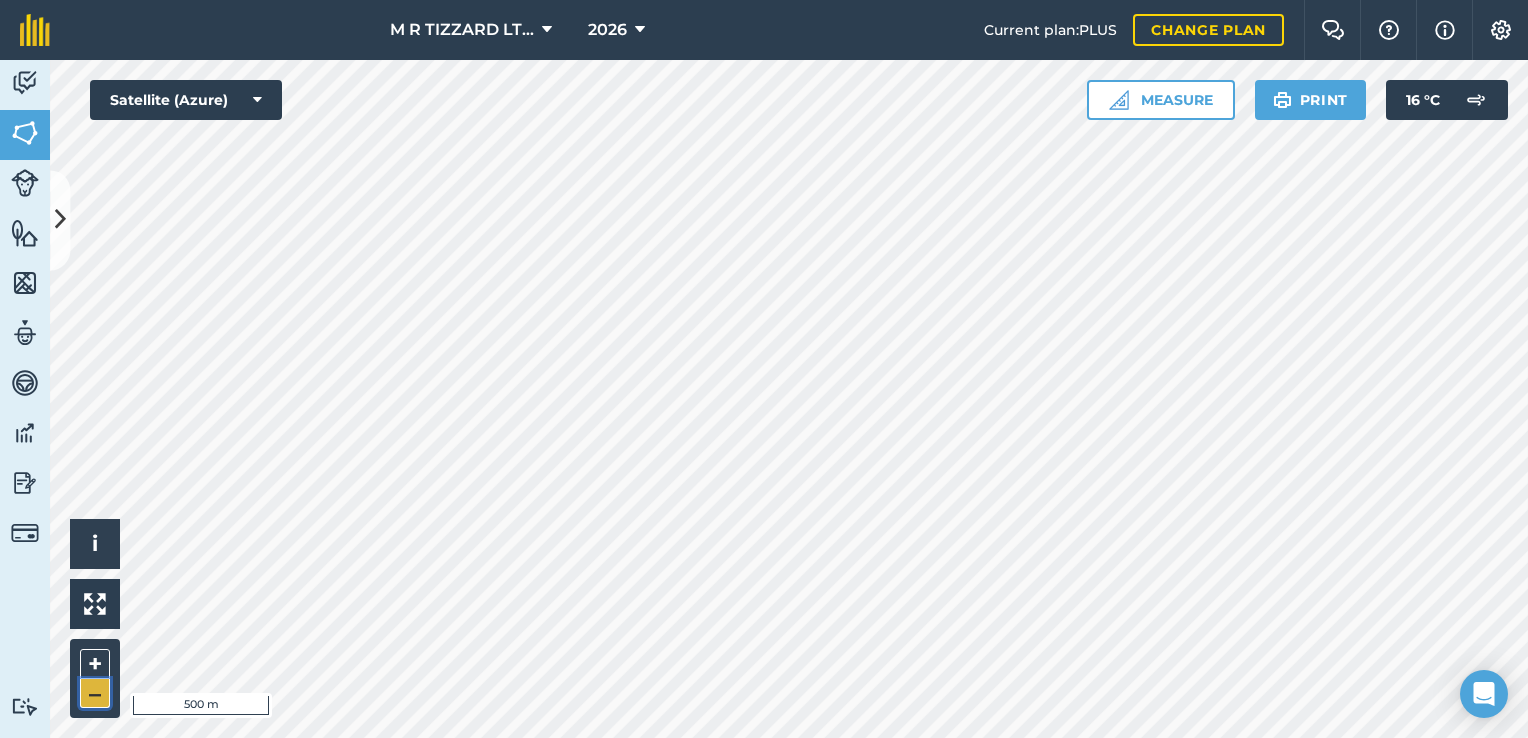 click on "–" at bounding box center (95, 693) 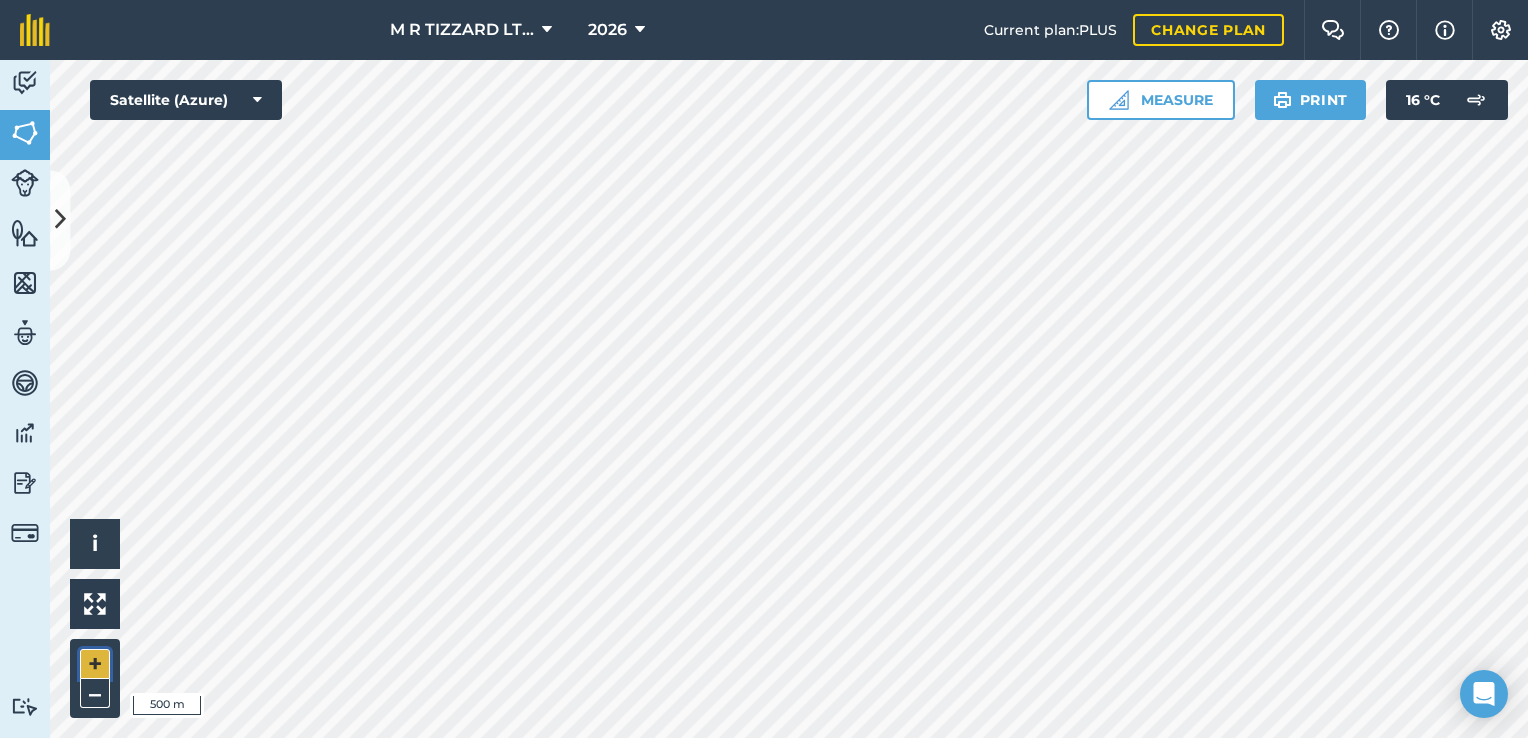 click on "+" at bounding box center [95, 664] 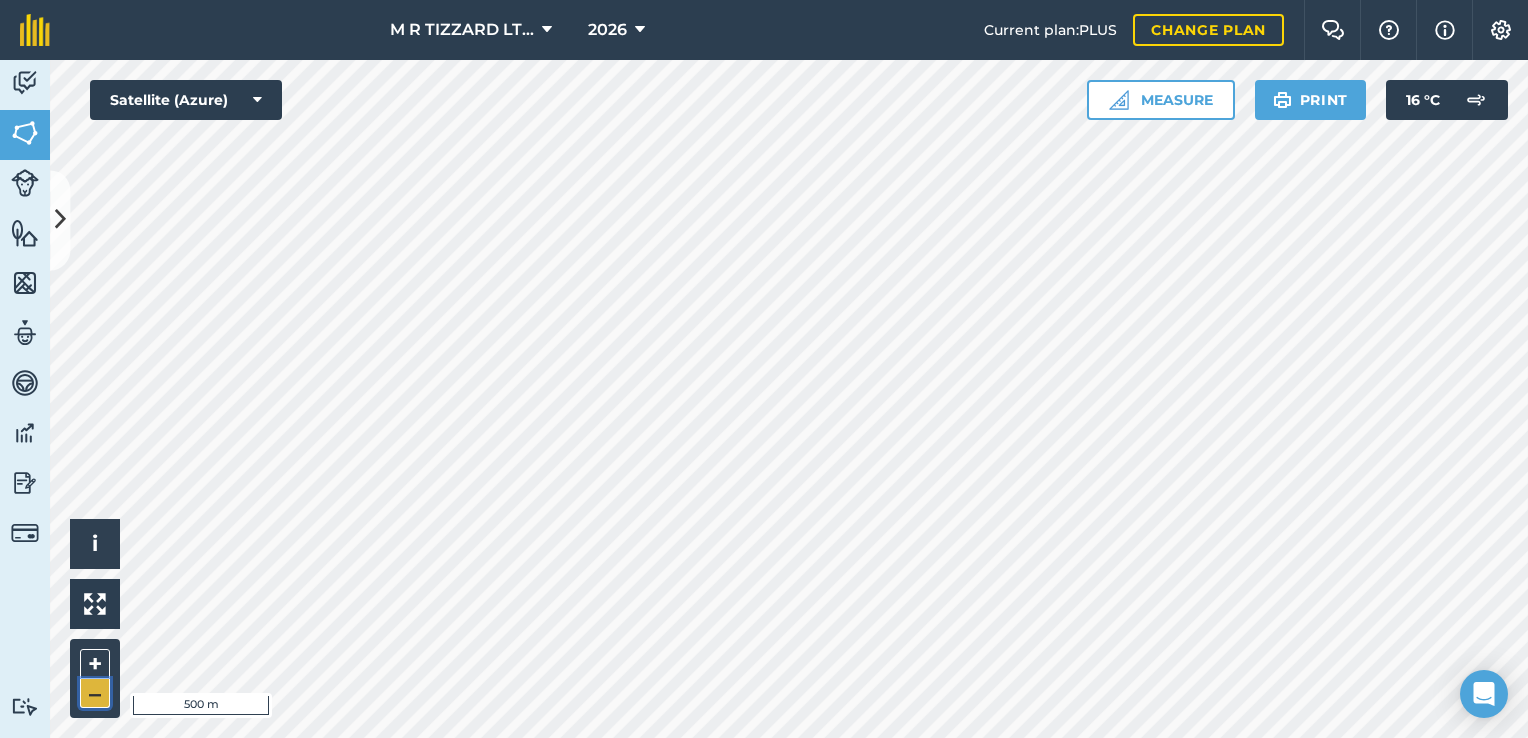 click on "–" at bounding box center (95, 693) 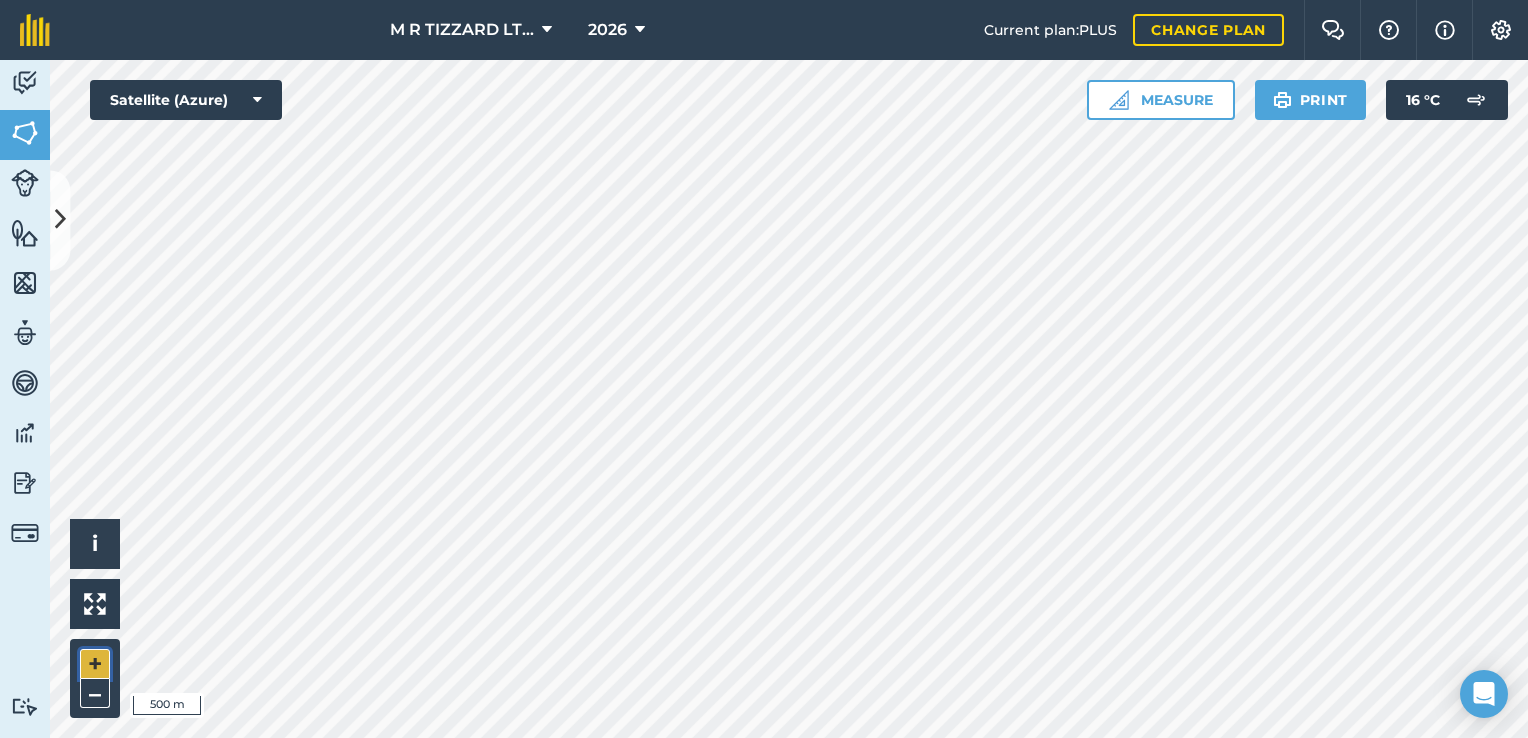 click on "+" at bounding box center [95, 664] 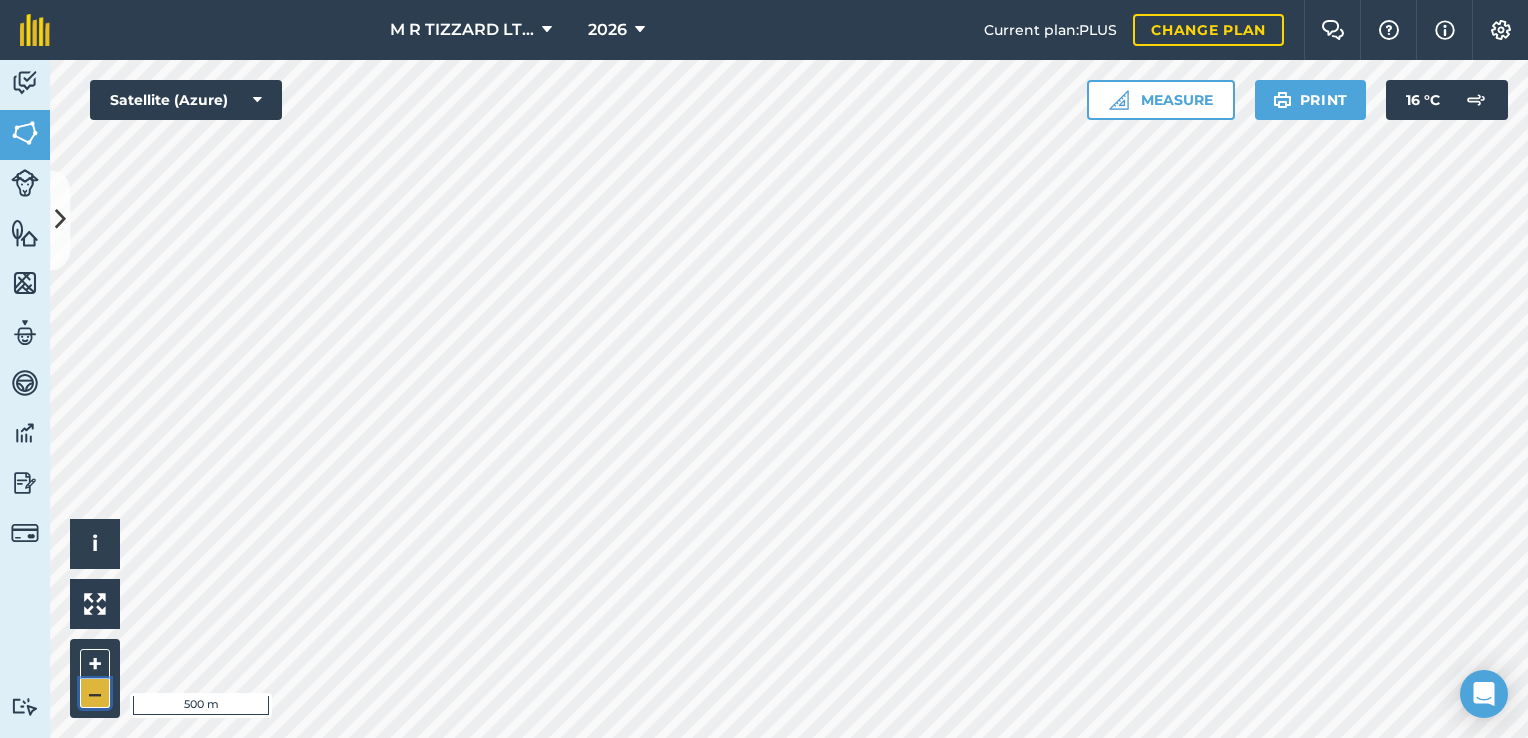 click on "–" at bounding box center (95, 693) 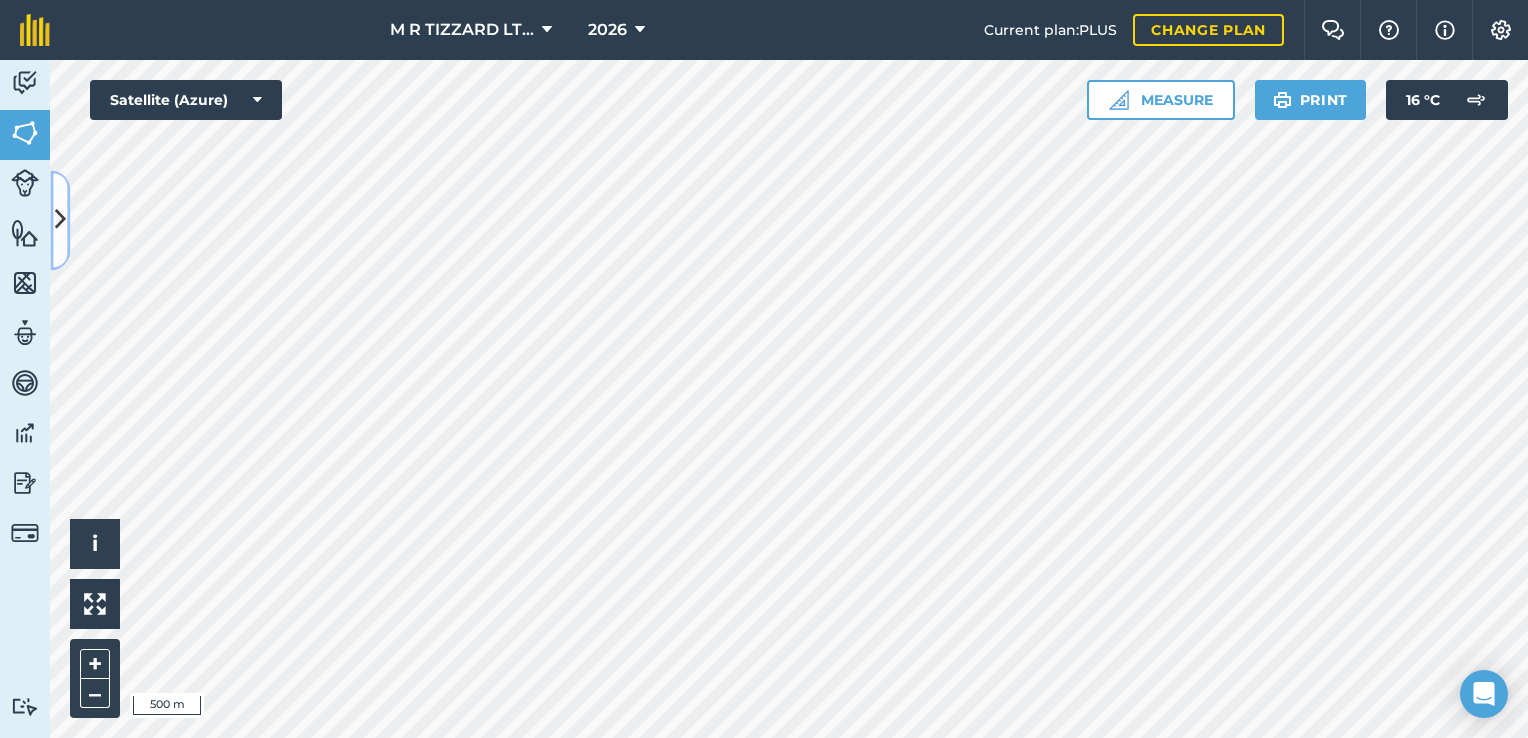 click at bounding box center [60, 220] 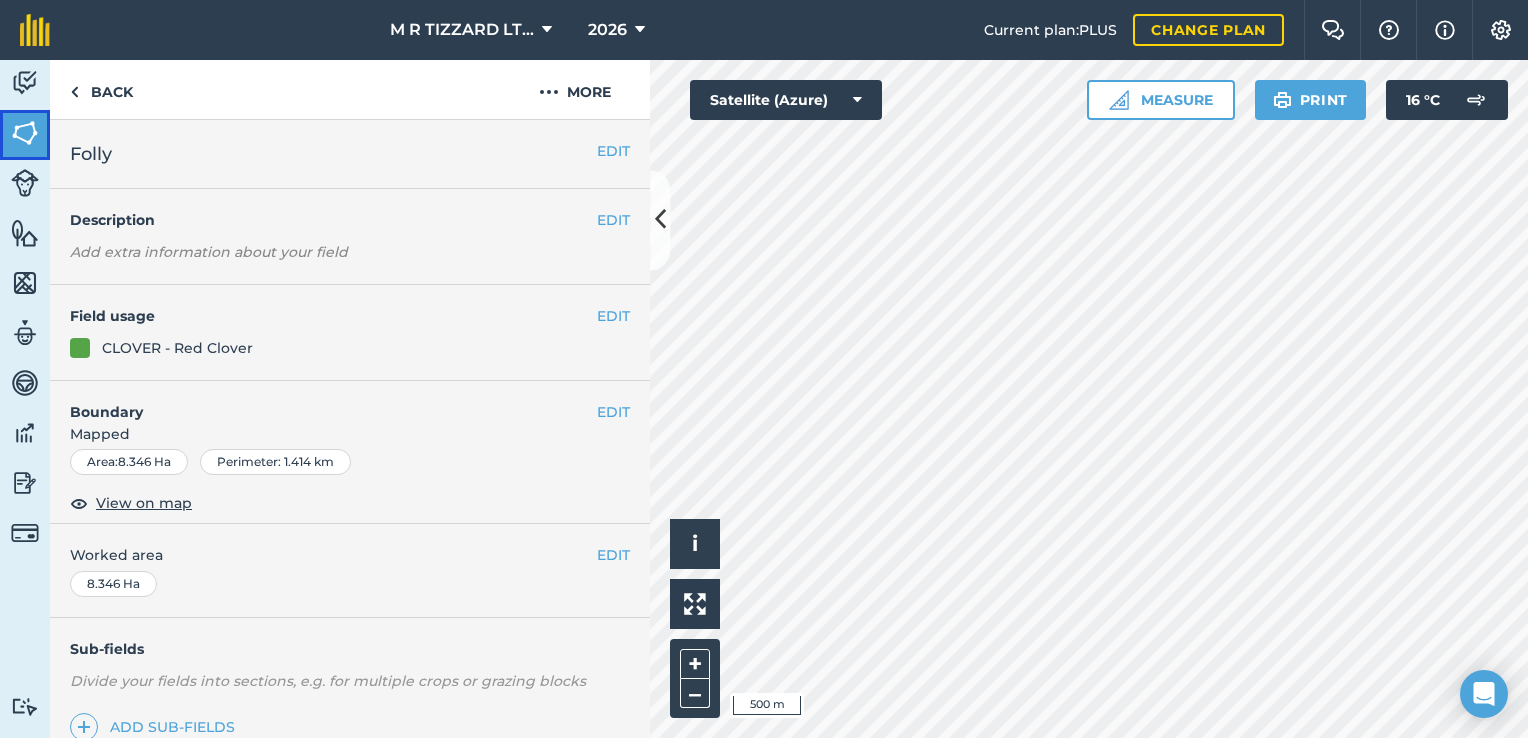 click on "Fields" at bounding box center [25, 135] 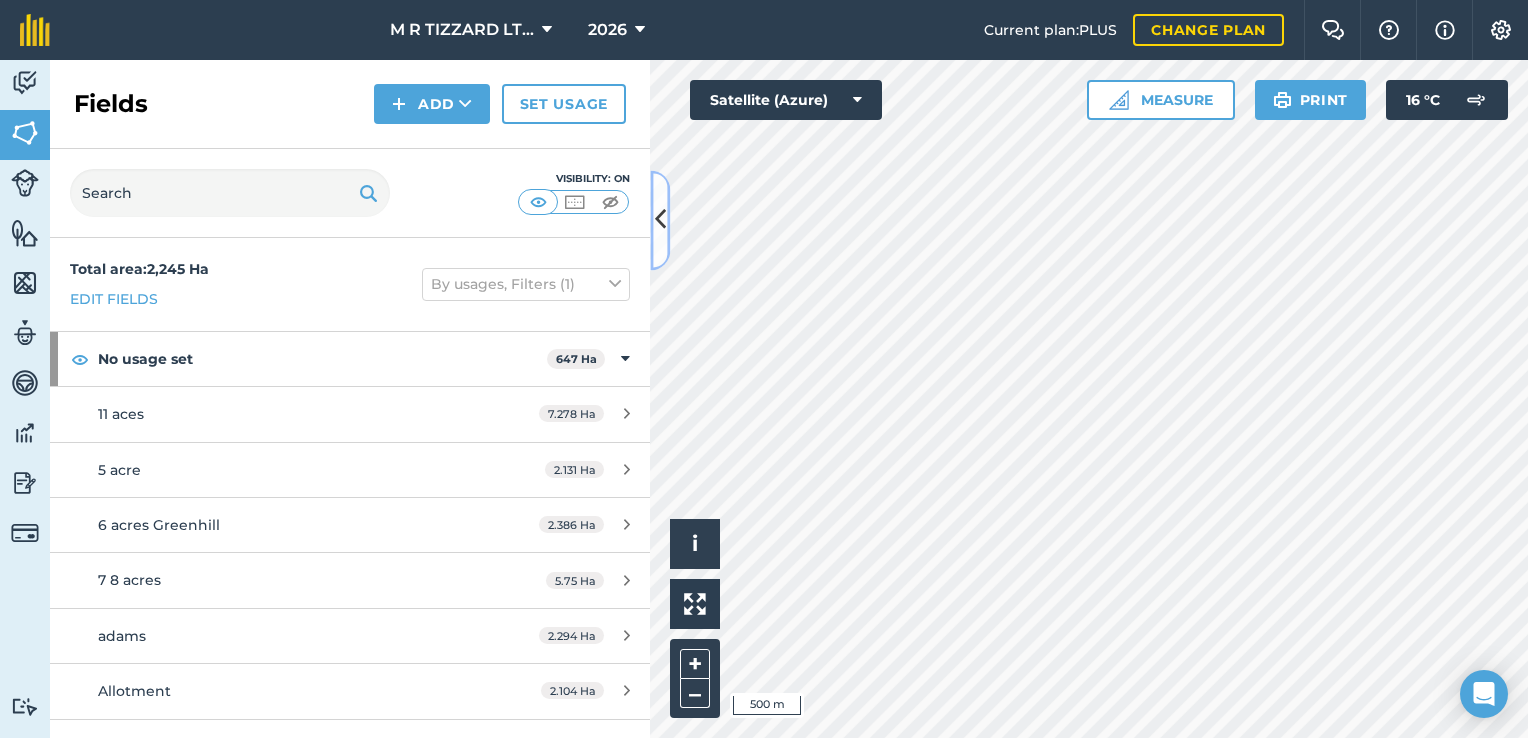 click at bounding box center (660, 220) 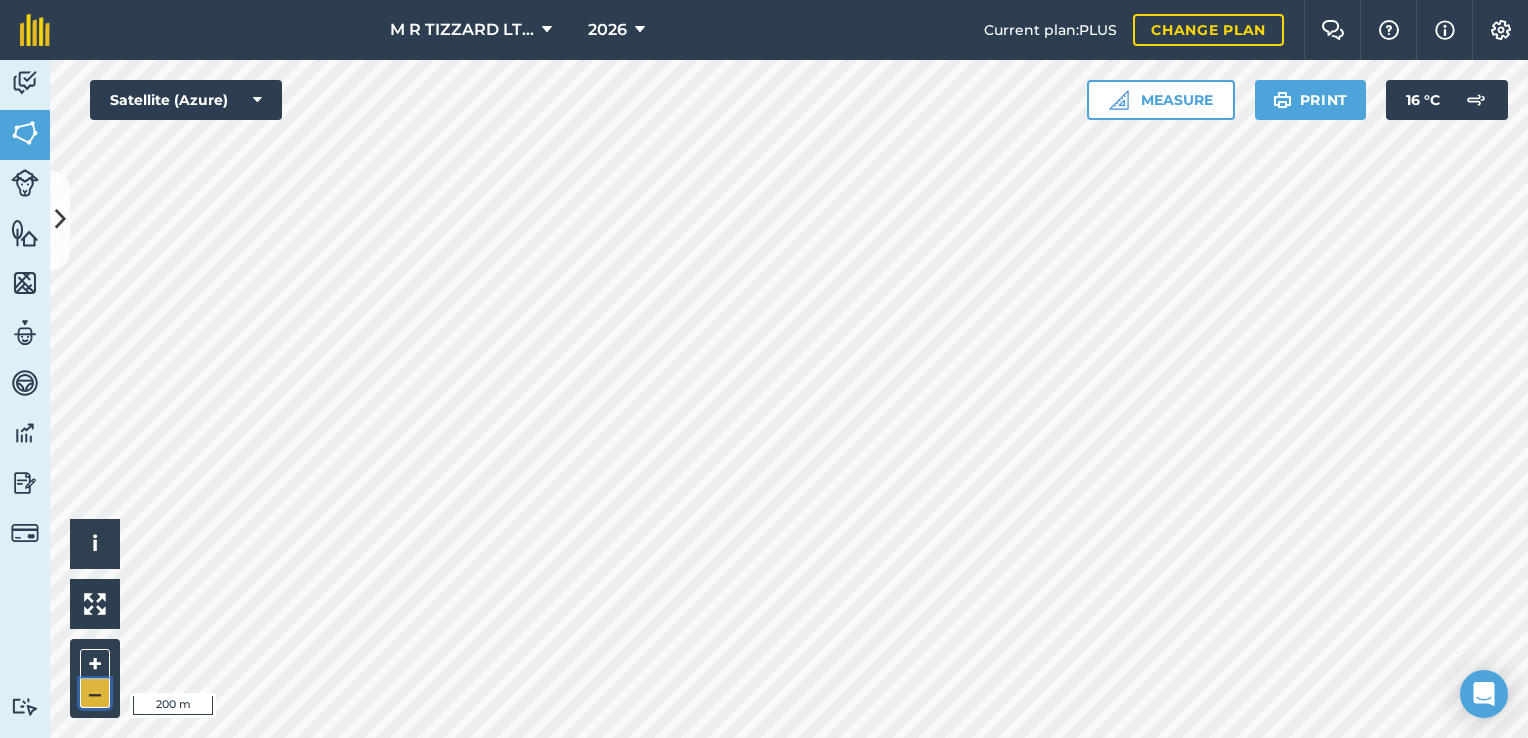 click on "–" at bounding box center (95, 693) 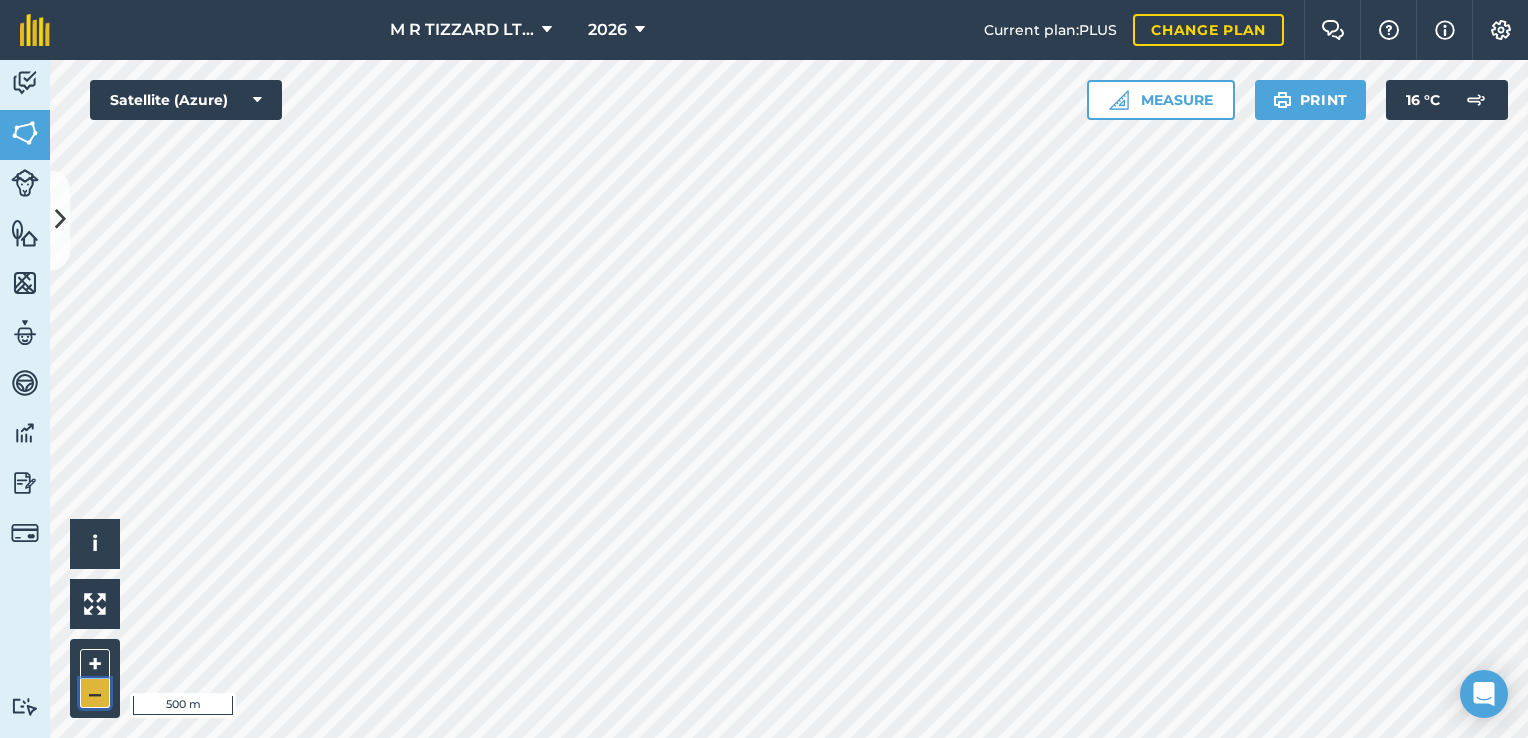 click on "–" at bounding box center (95, 693) 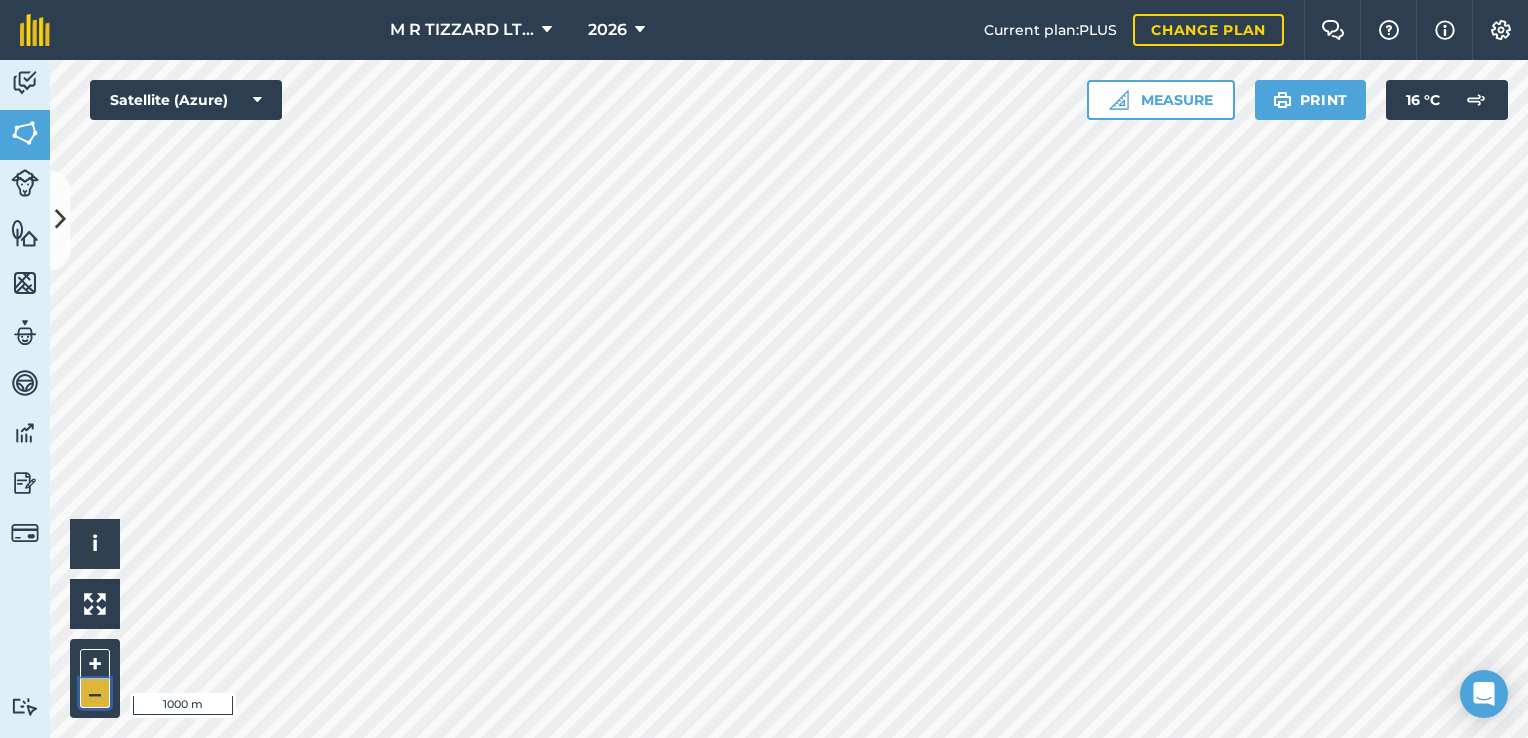 click on "–" at bounding box center [95, 693] 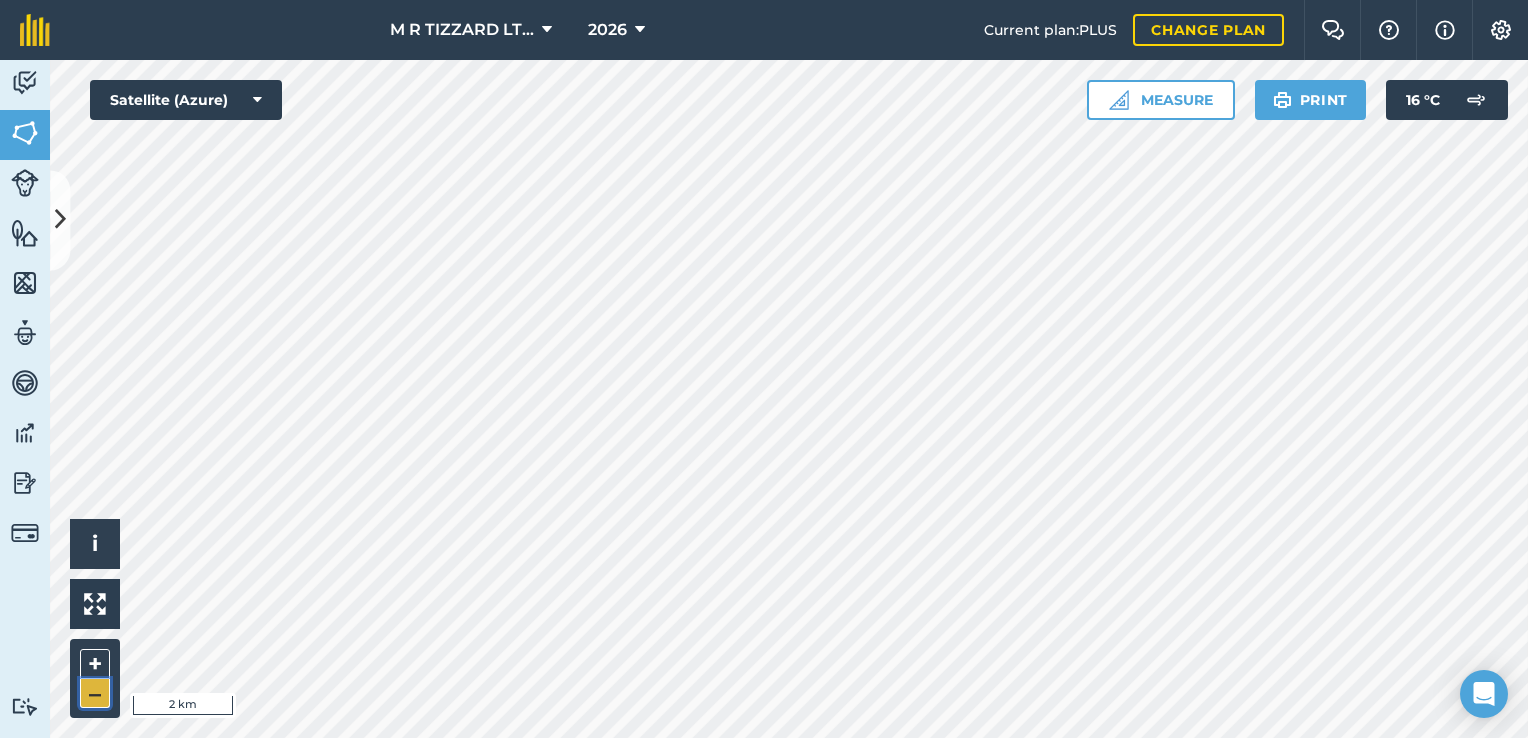 click on "–" at bounding box center [95, 693] 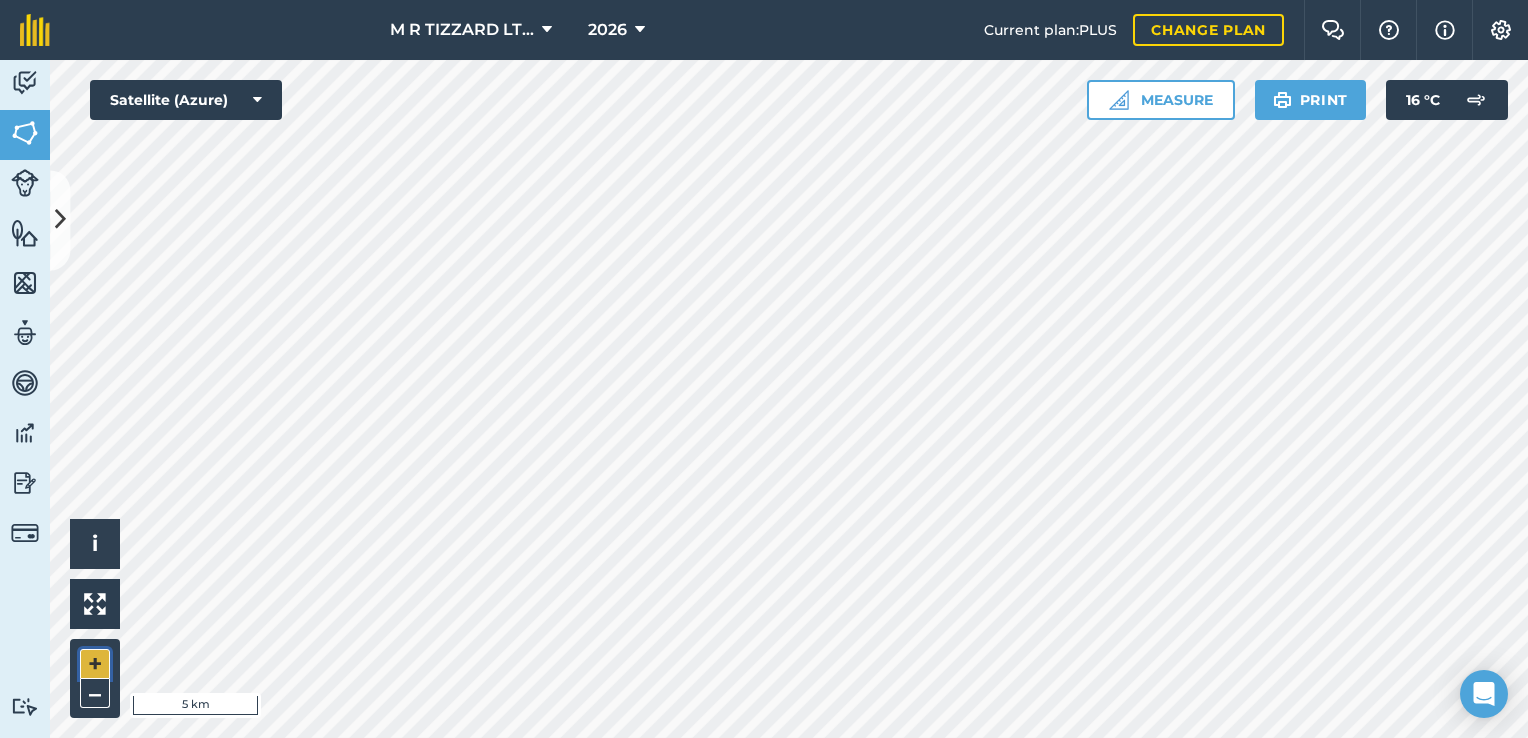click on "+" at bounding box center [95, 664] 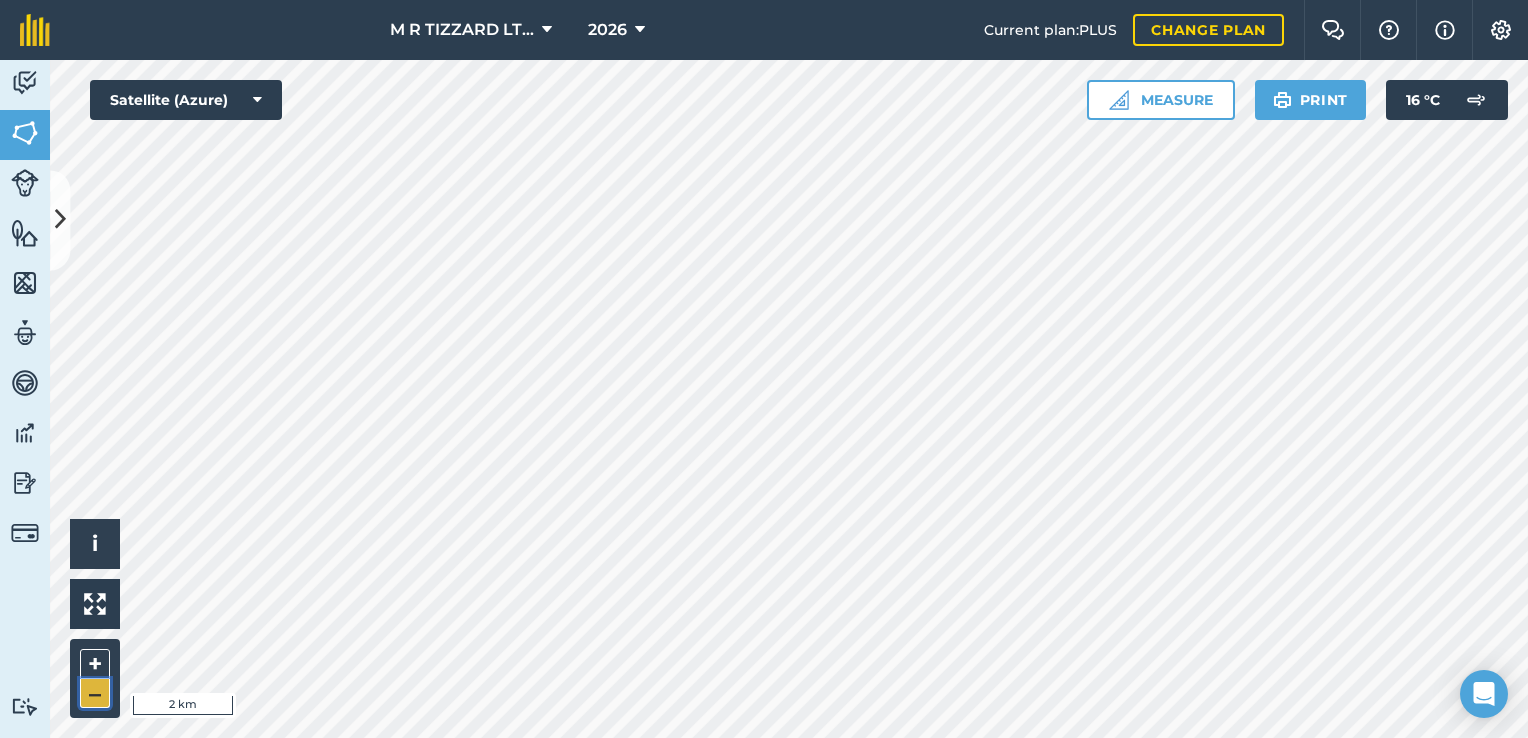click on "–" at bounding box center (95, 693) 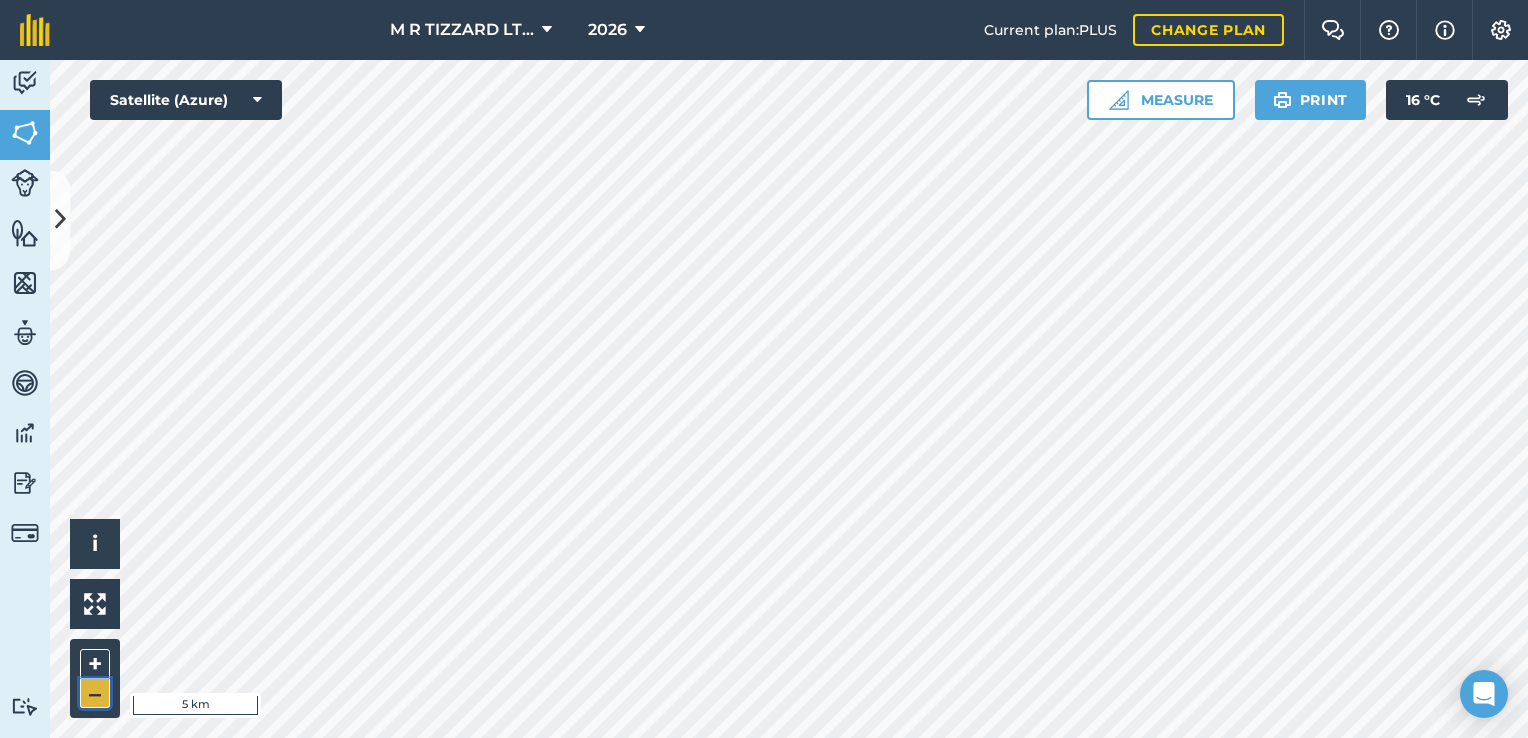click on "–" at bounding box center [95, 693] 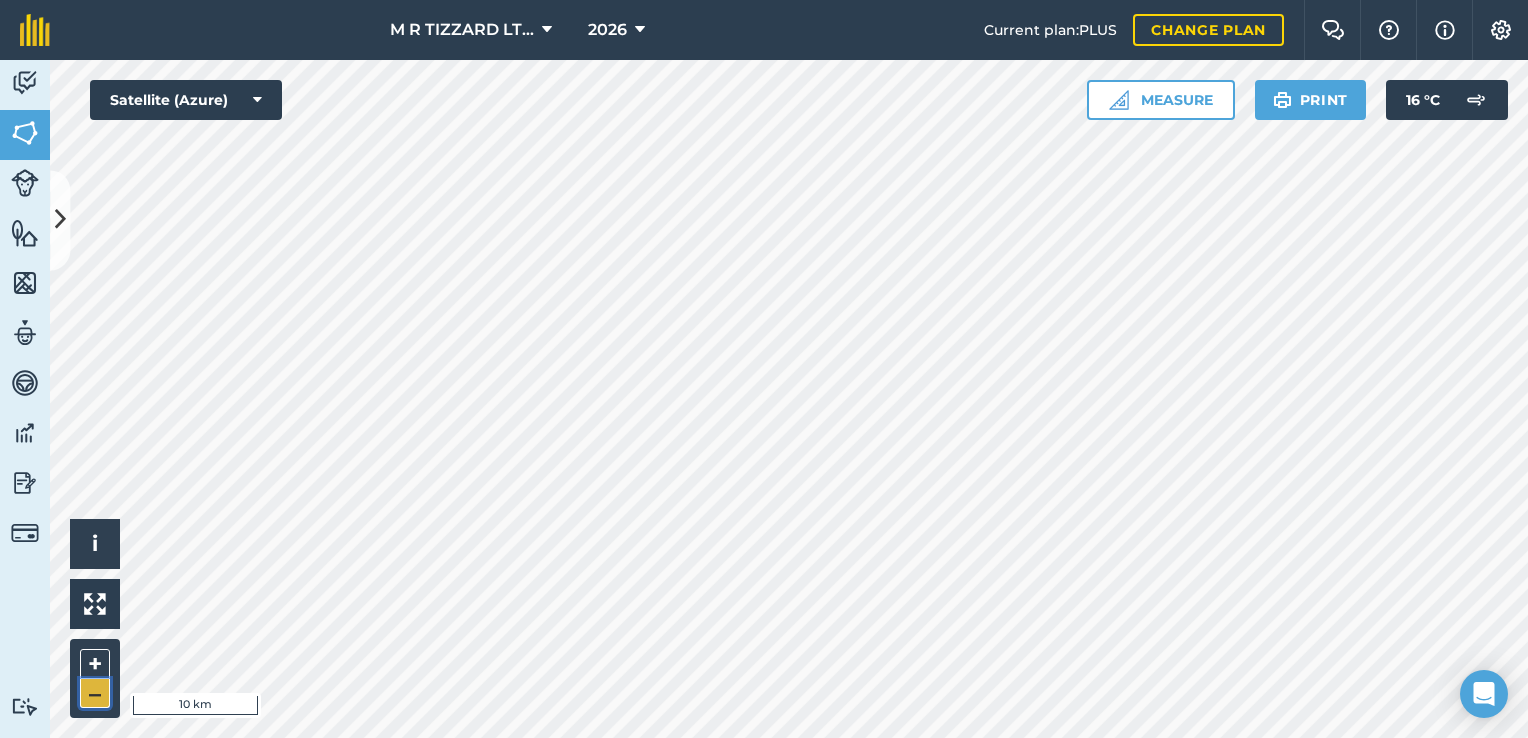 click on "–" at bounding box center (95, 693) 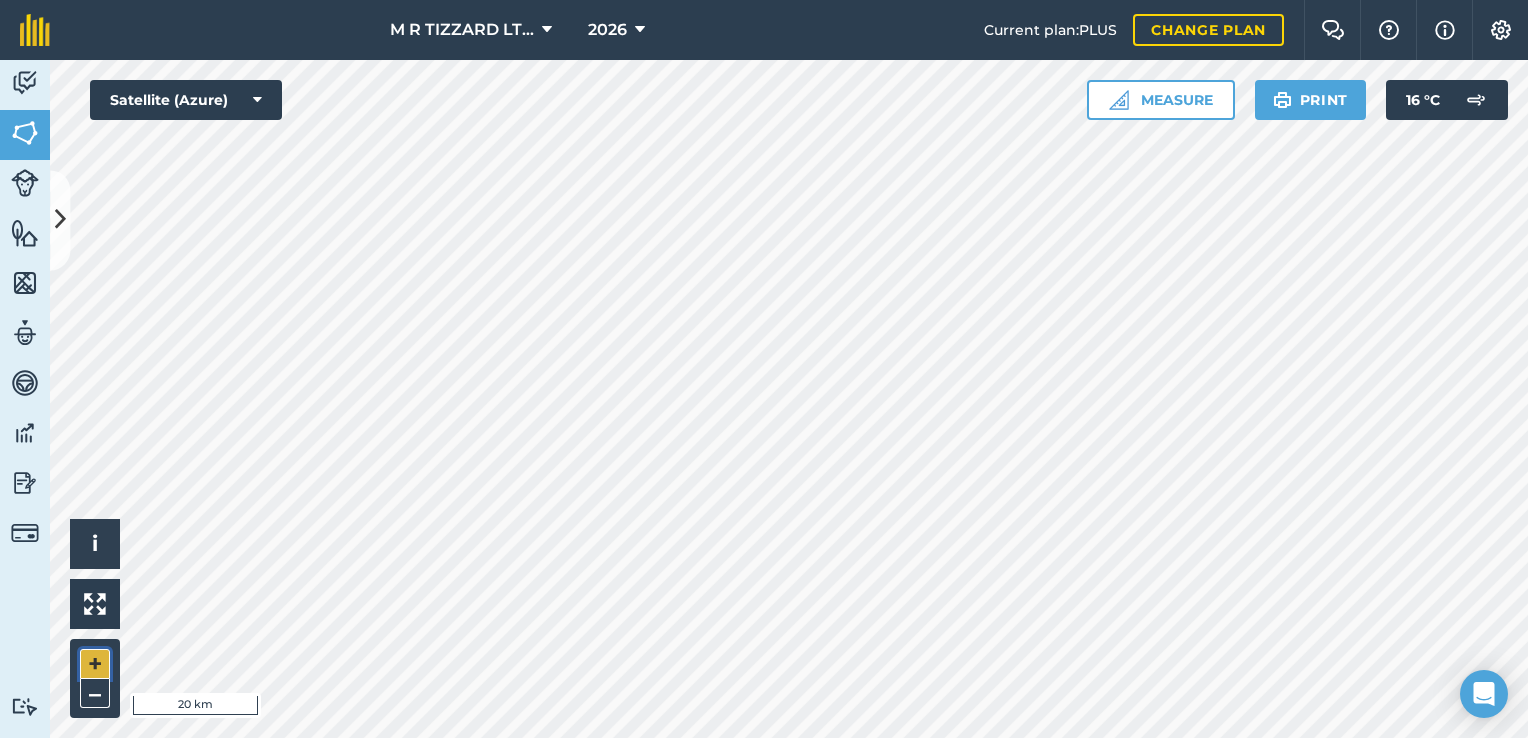click on "+" at bounding box center (95, 664) 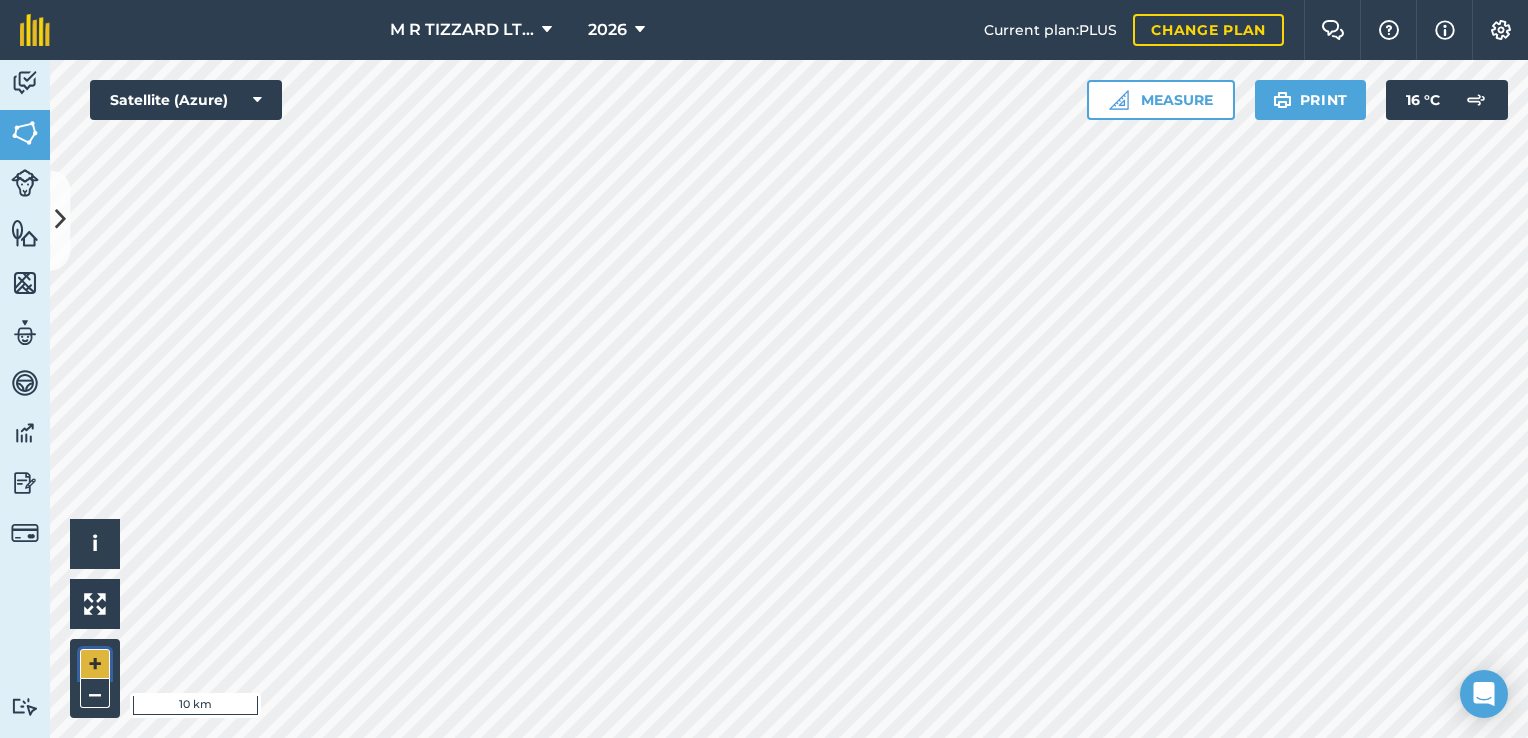 click on "+" at bounding box center (95, 664) 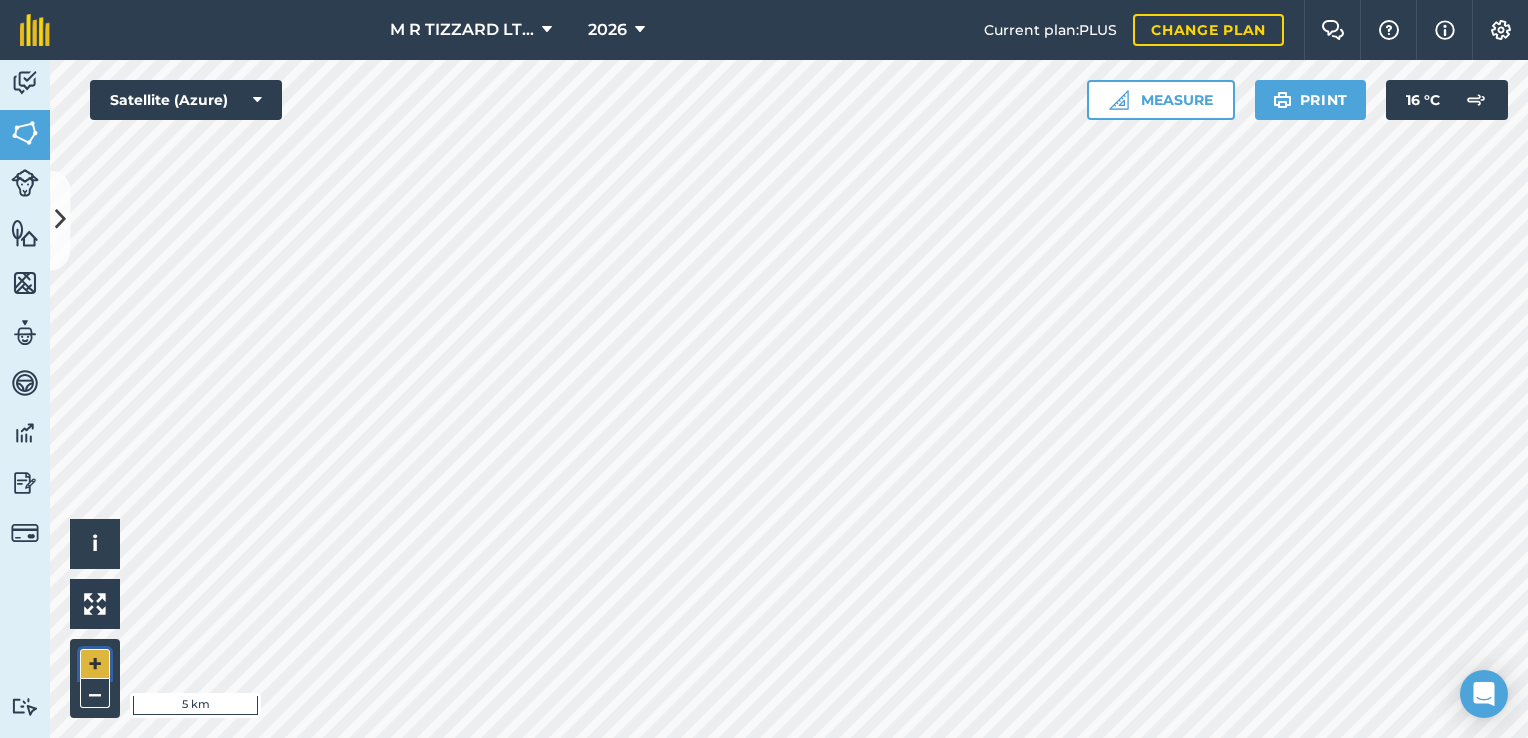 click on "+" at bounding box center [95, 664] 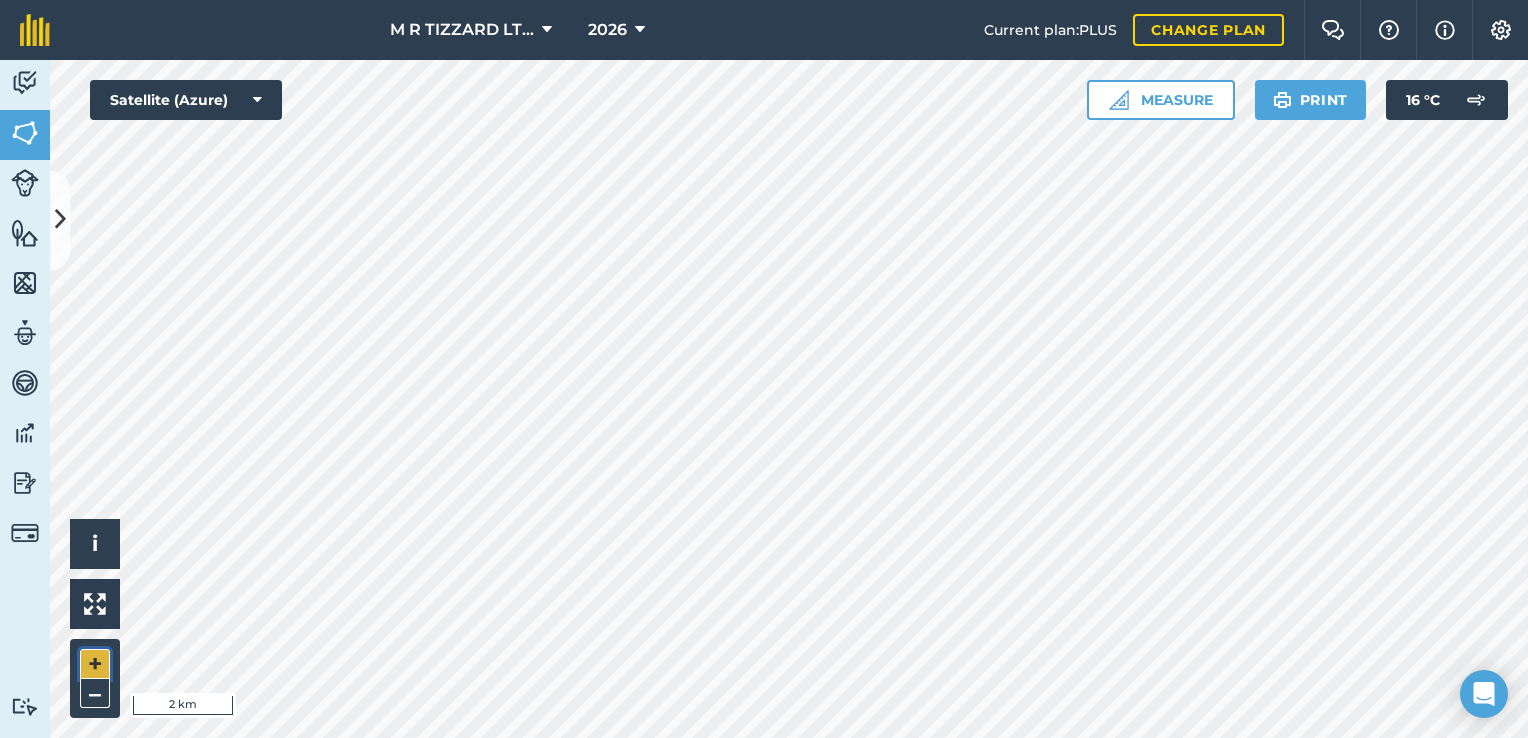 click on "+" at bounding box center [95, 664] 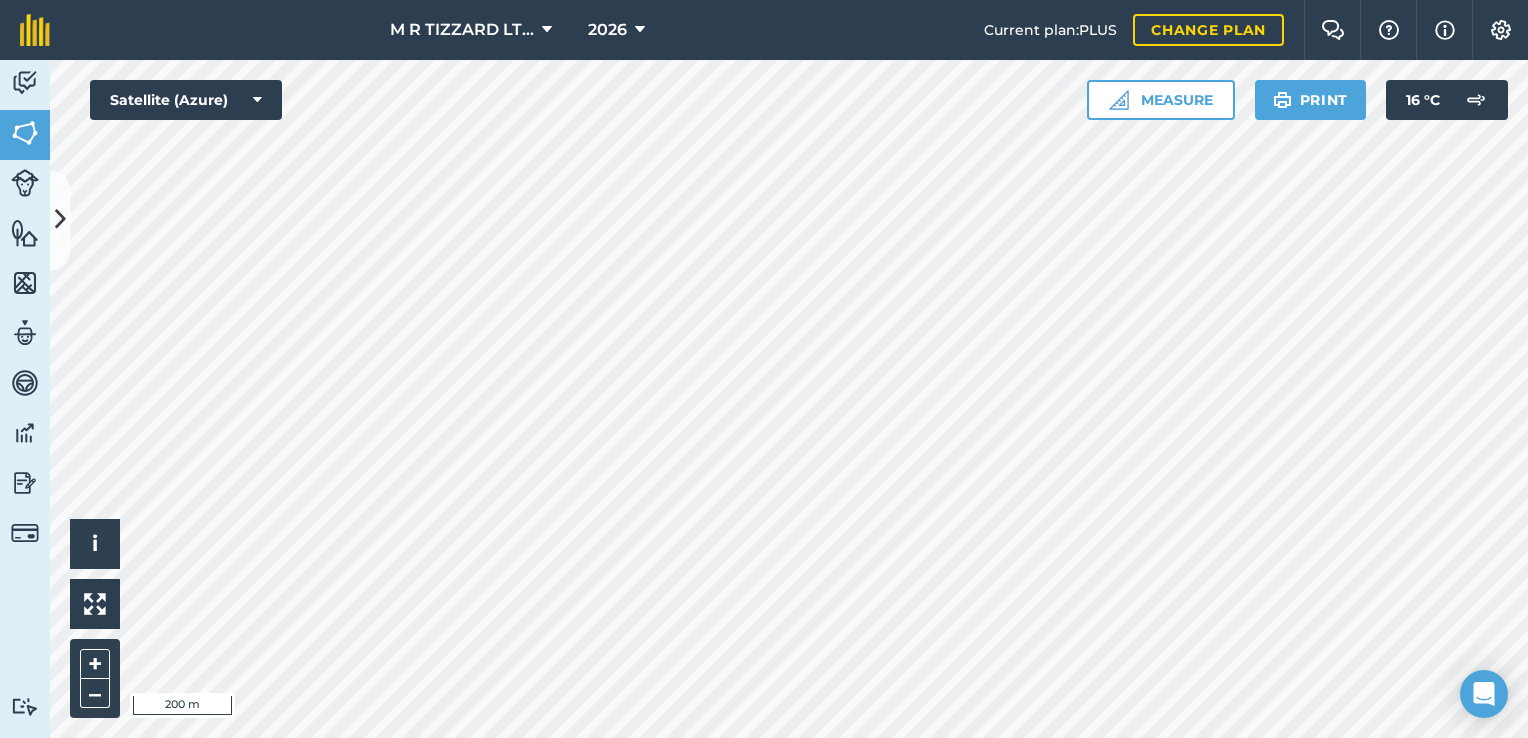 click on "+ –" at bounding box center [95, 678] 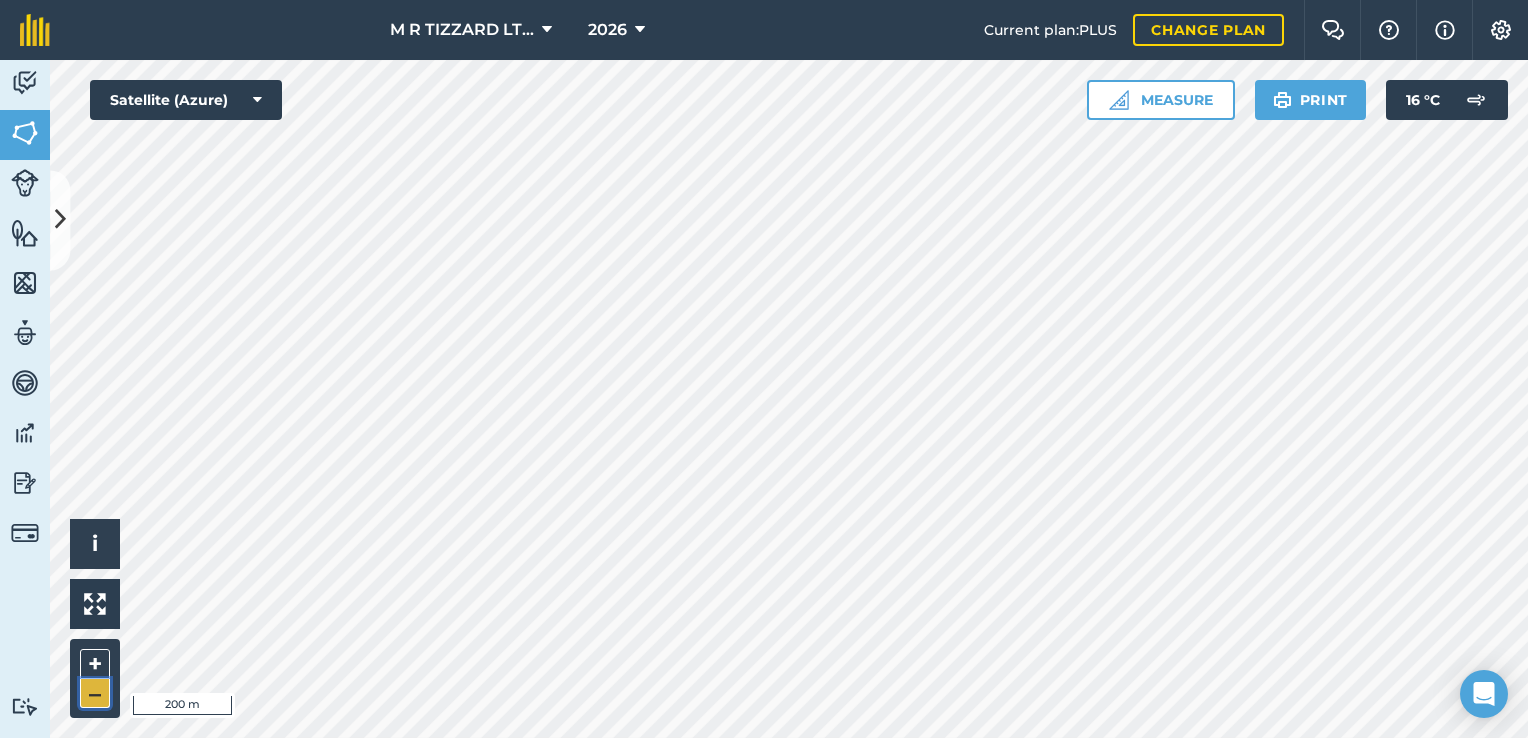 click on "–" at bounding box center (95, 693) 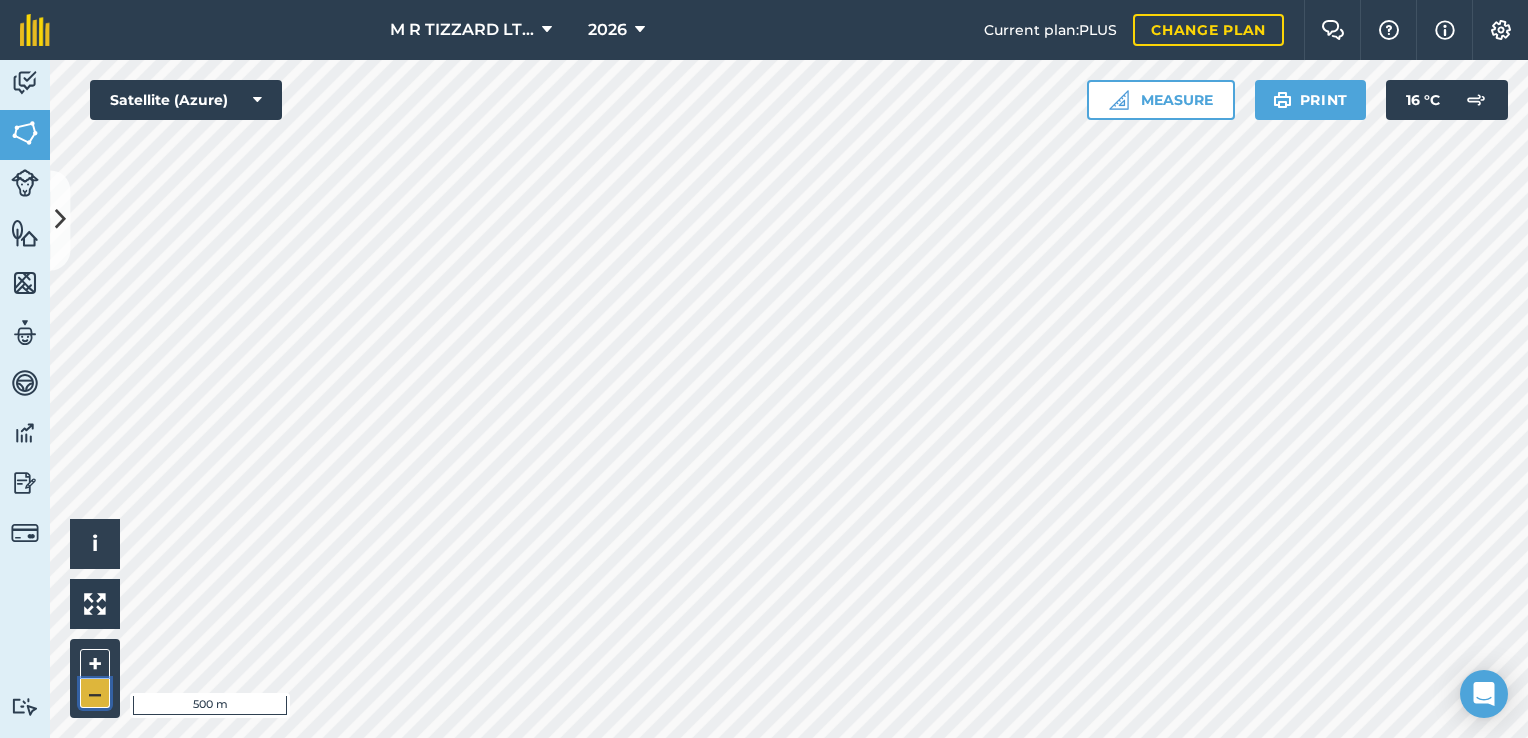click on "–" at bounding box center (95, 693) 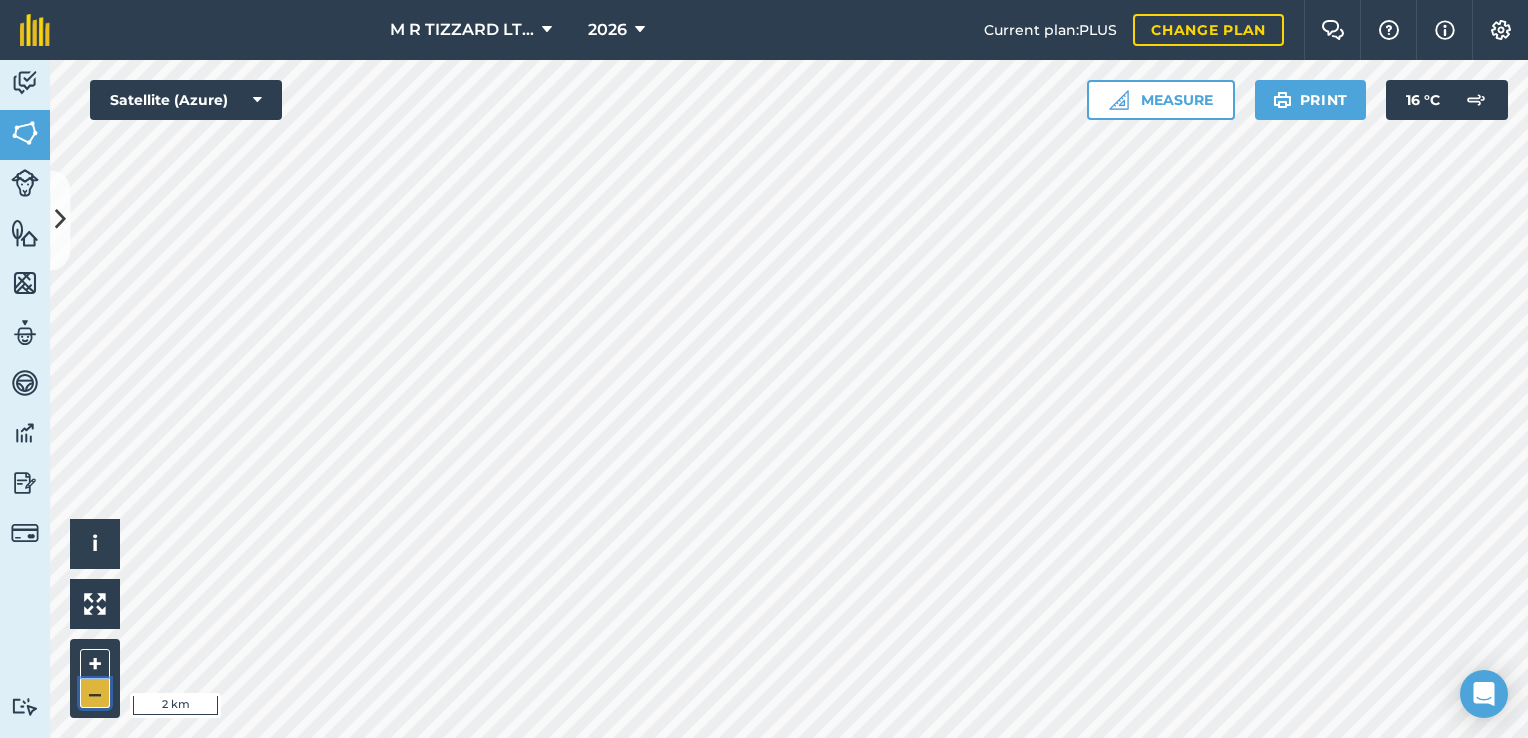 click on "–" at bounding box center [95, 693] 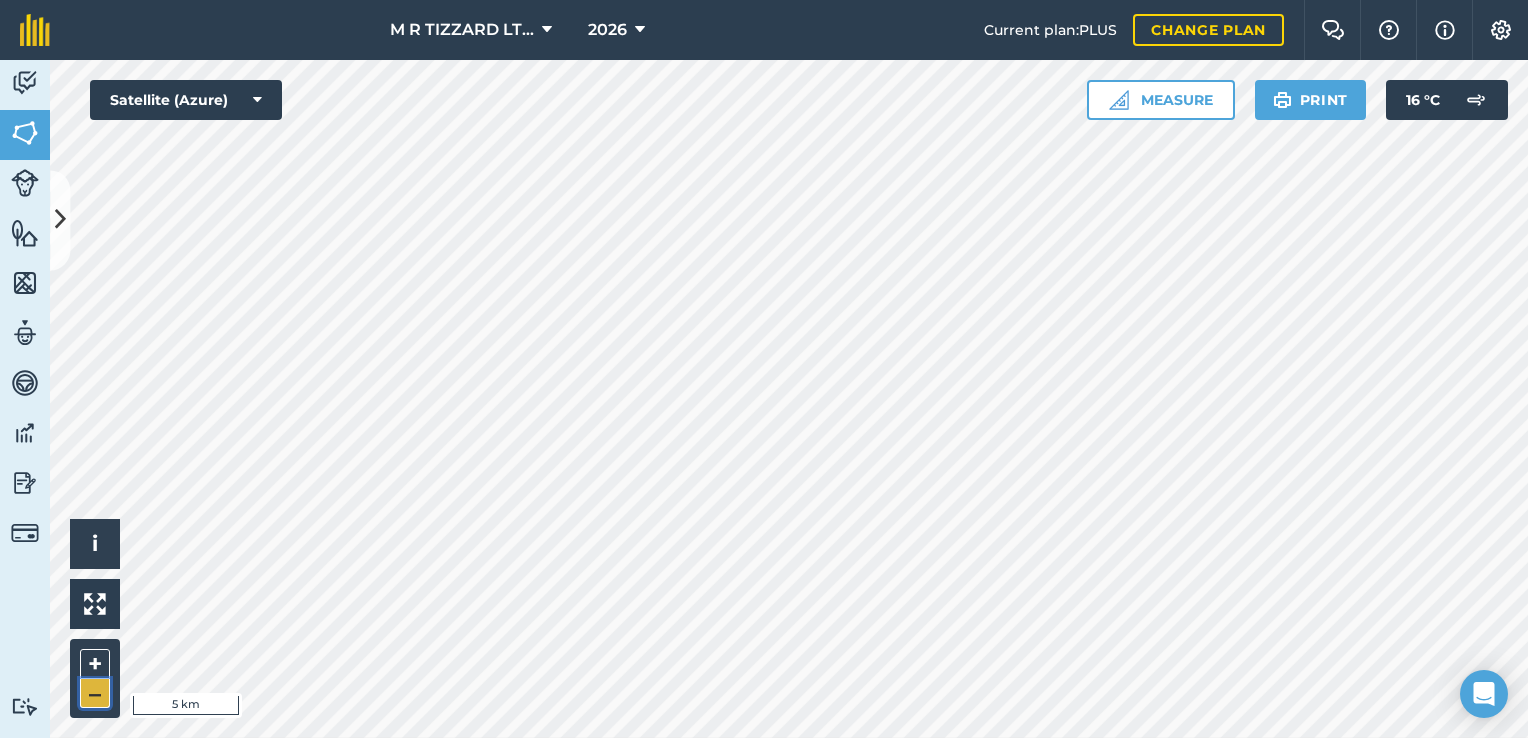 click on "–" at bounding box center [95, 693] 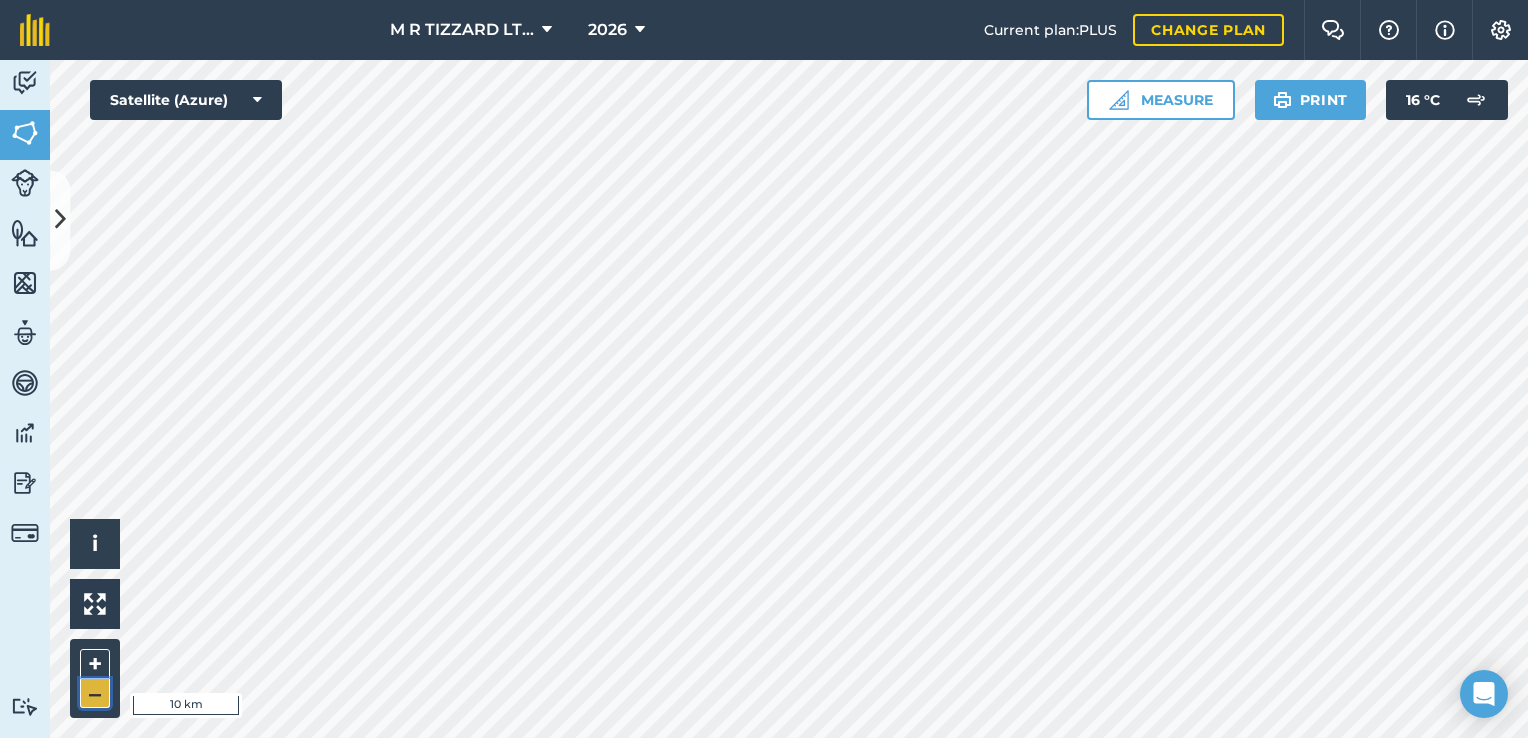 click on "–" at bounding box center [95, 693] 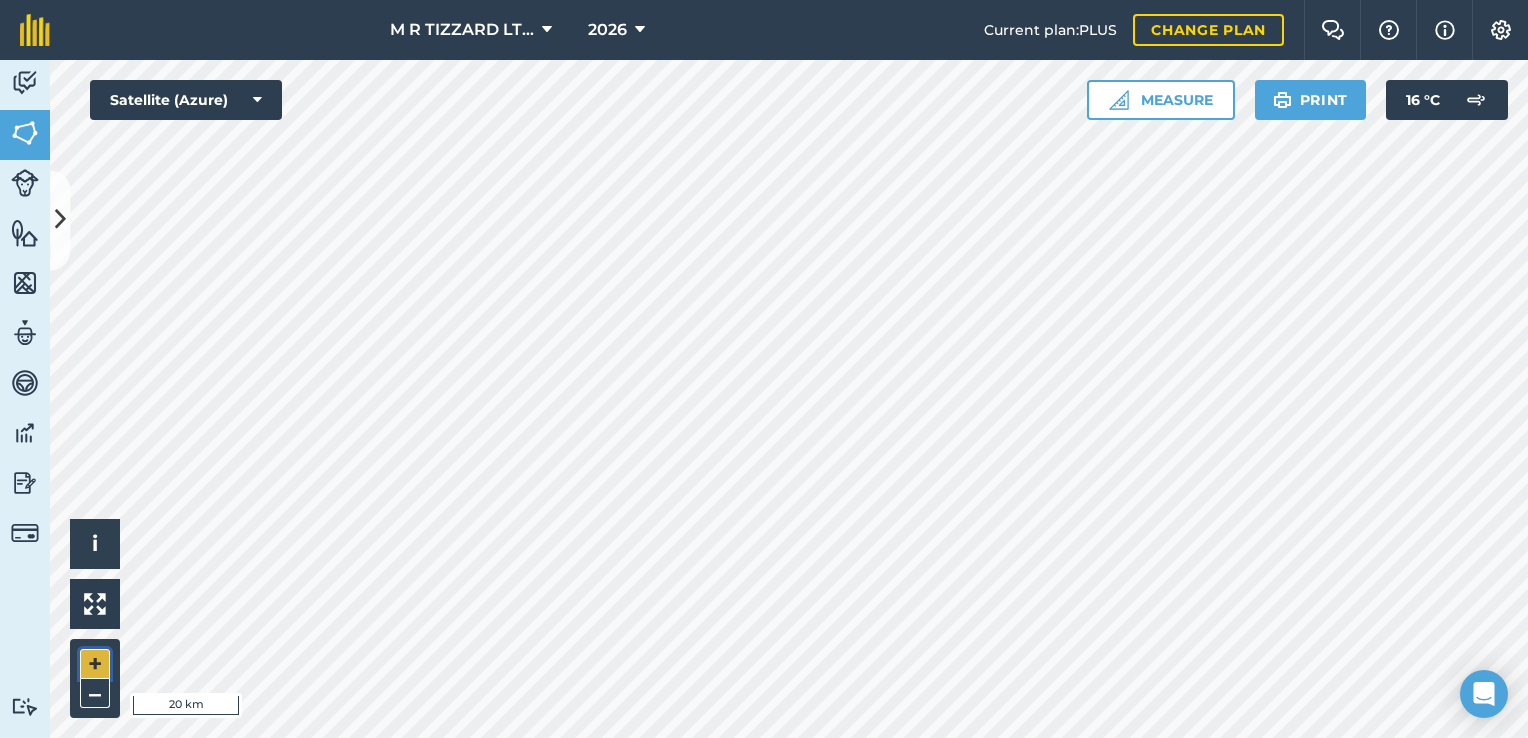 click on "+" at bounding box center [95, 664] 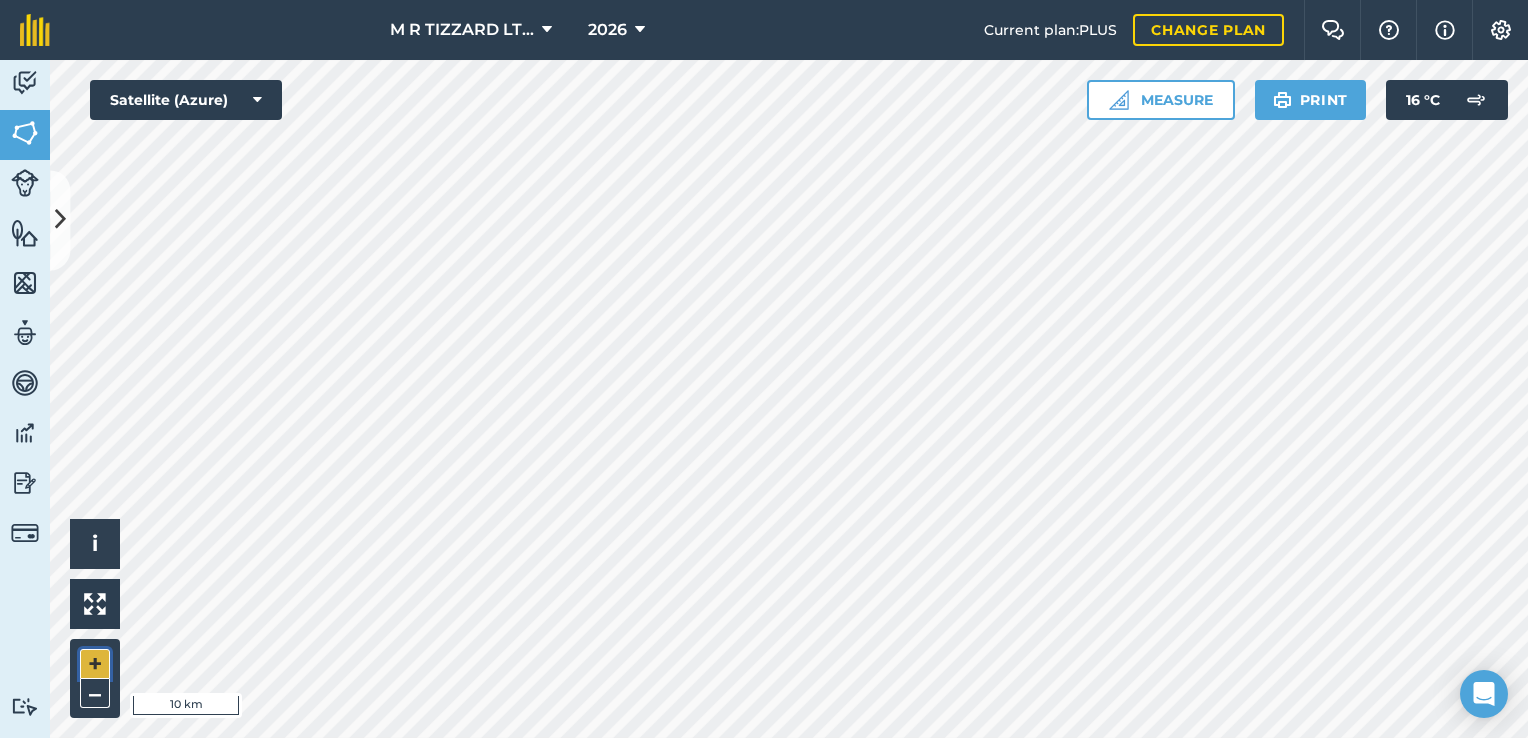 click on "+" at bounding box center (95, 664) 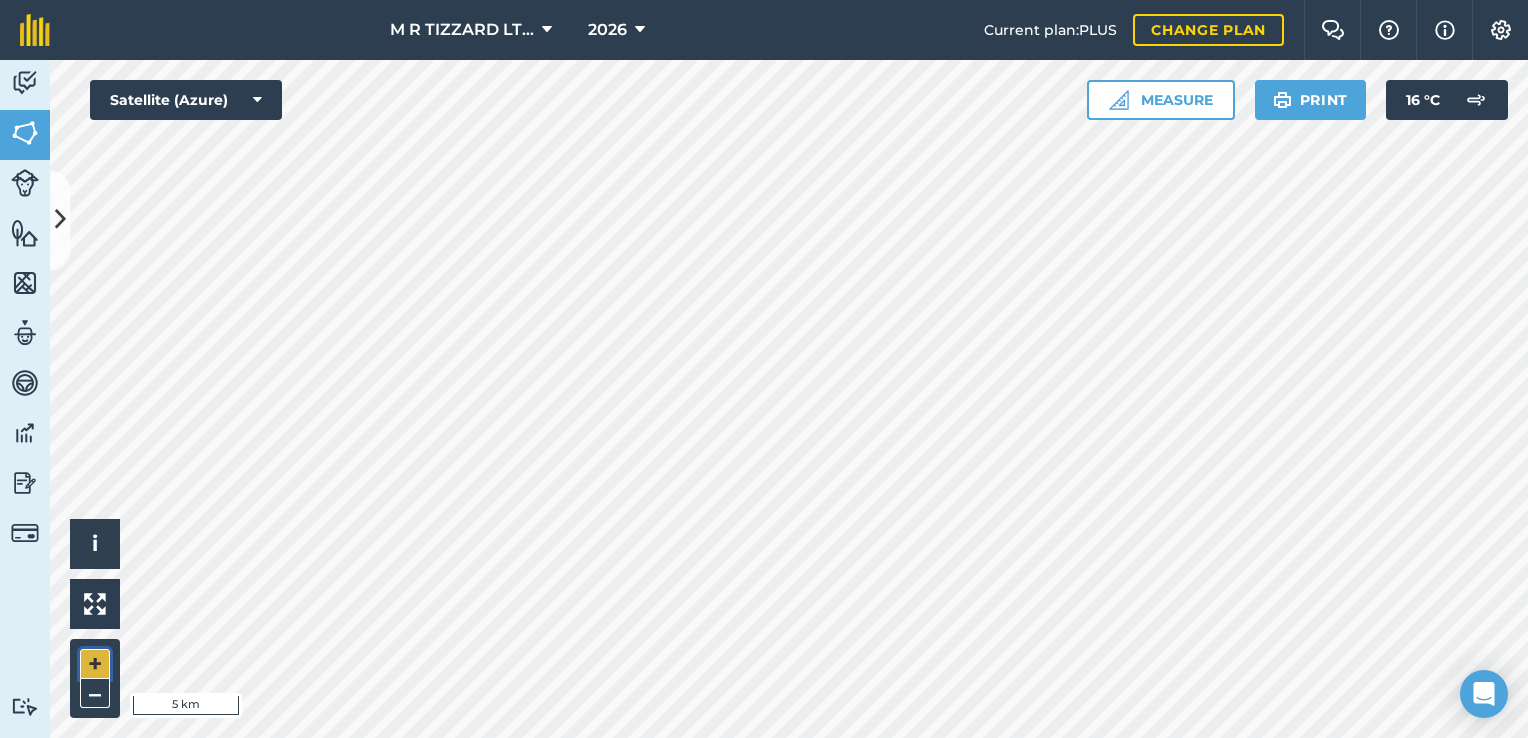 click on "+" at bounding box center (95, 664) 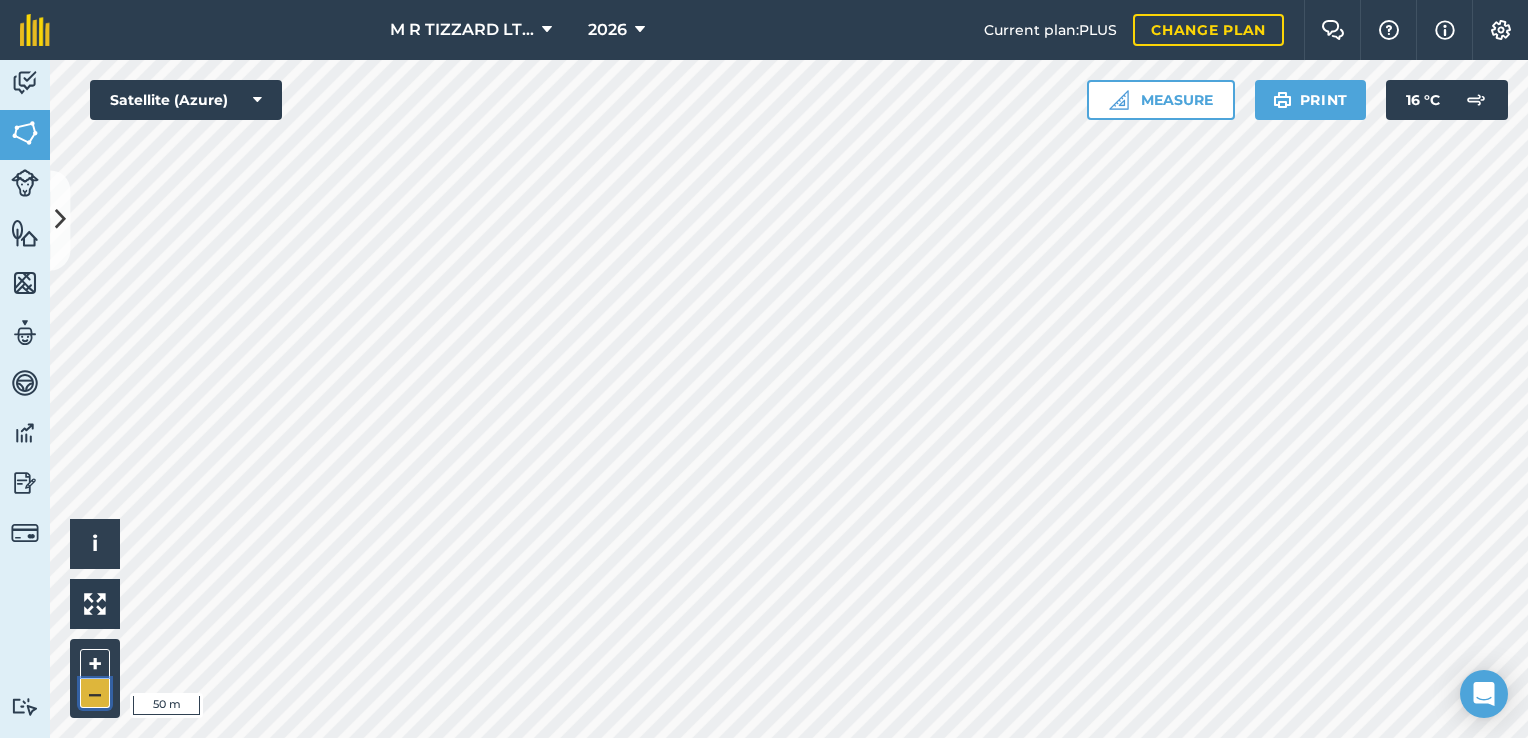 click on "–" at bounding box center (95, 693) 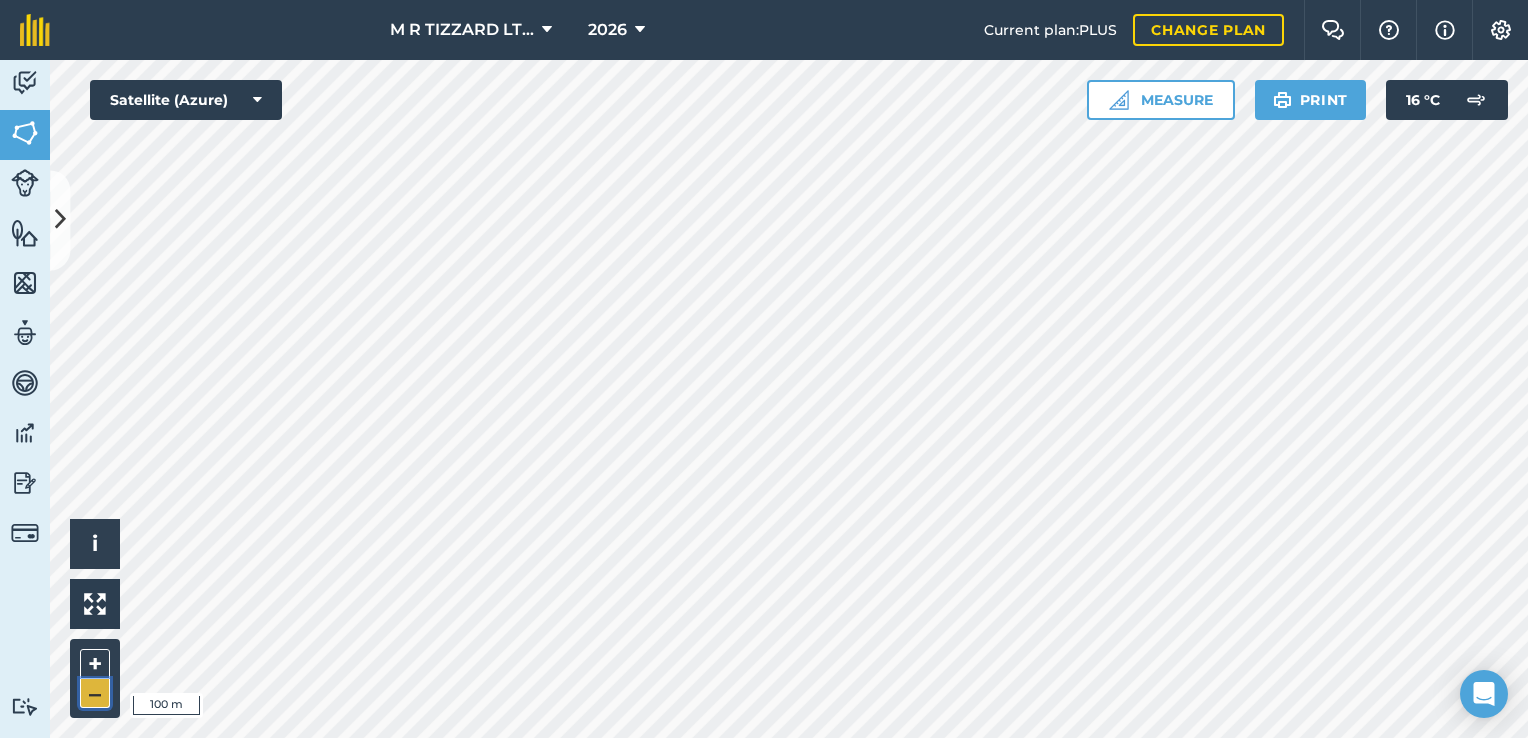 click on "–" at bounding box center (95, 693) 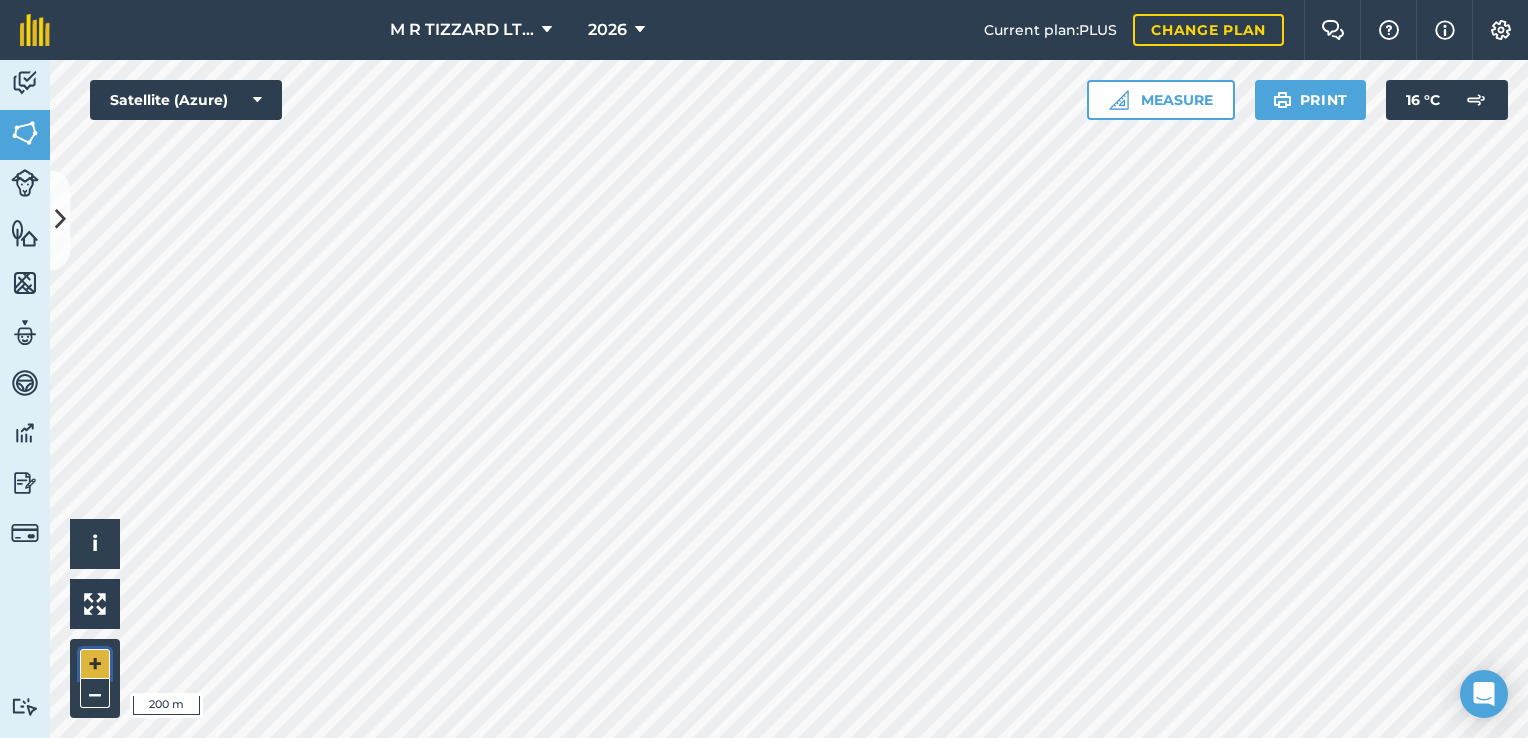 click on "+" at bounding box center [95, 664] 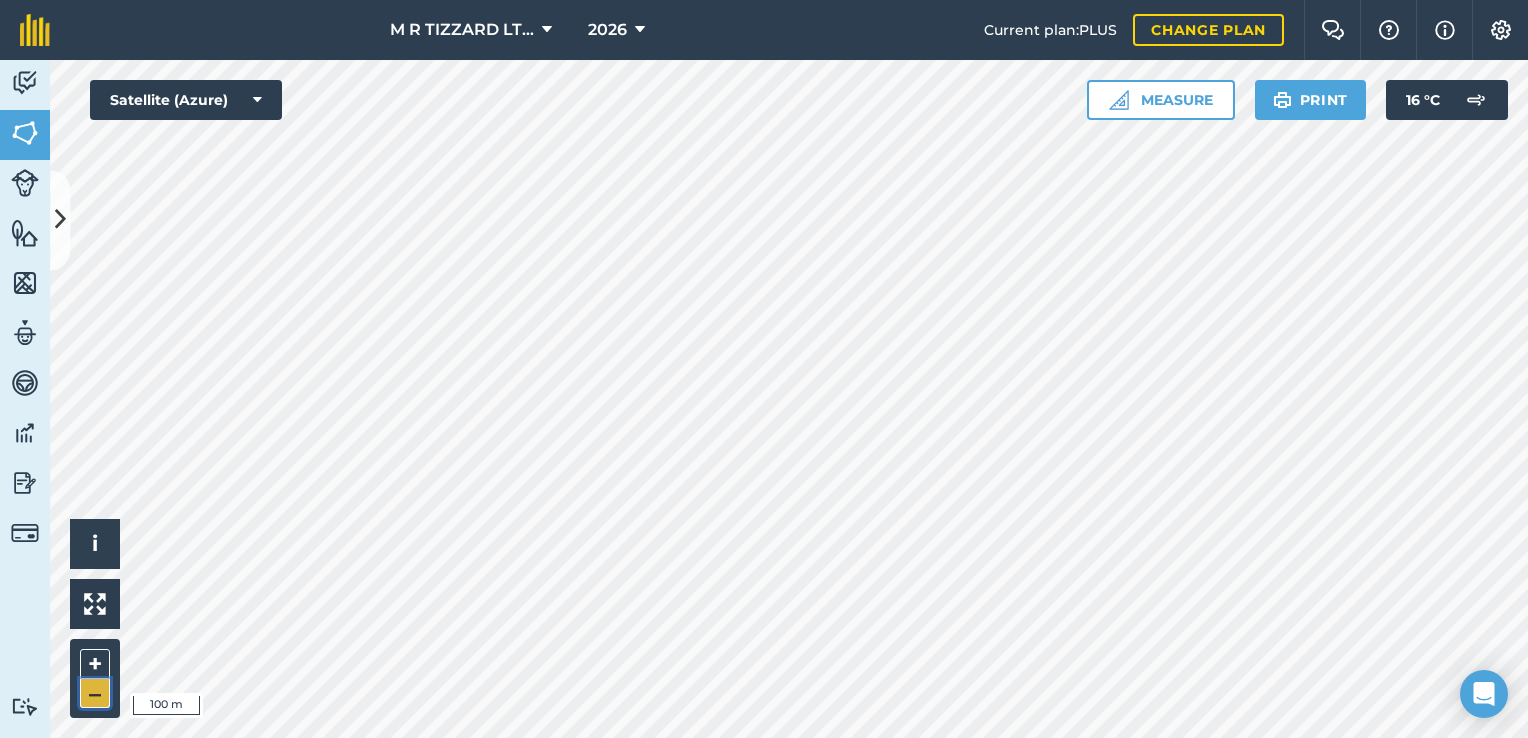 click on "–" at bounding box center (95, 693) 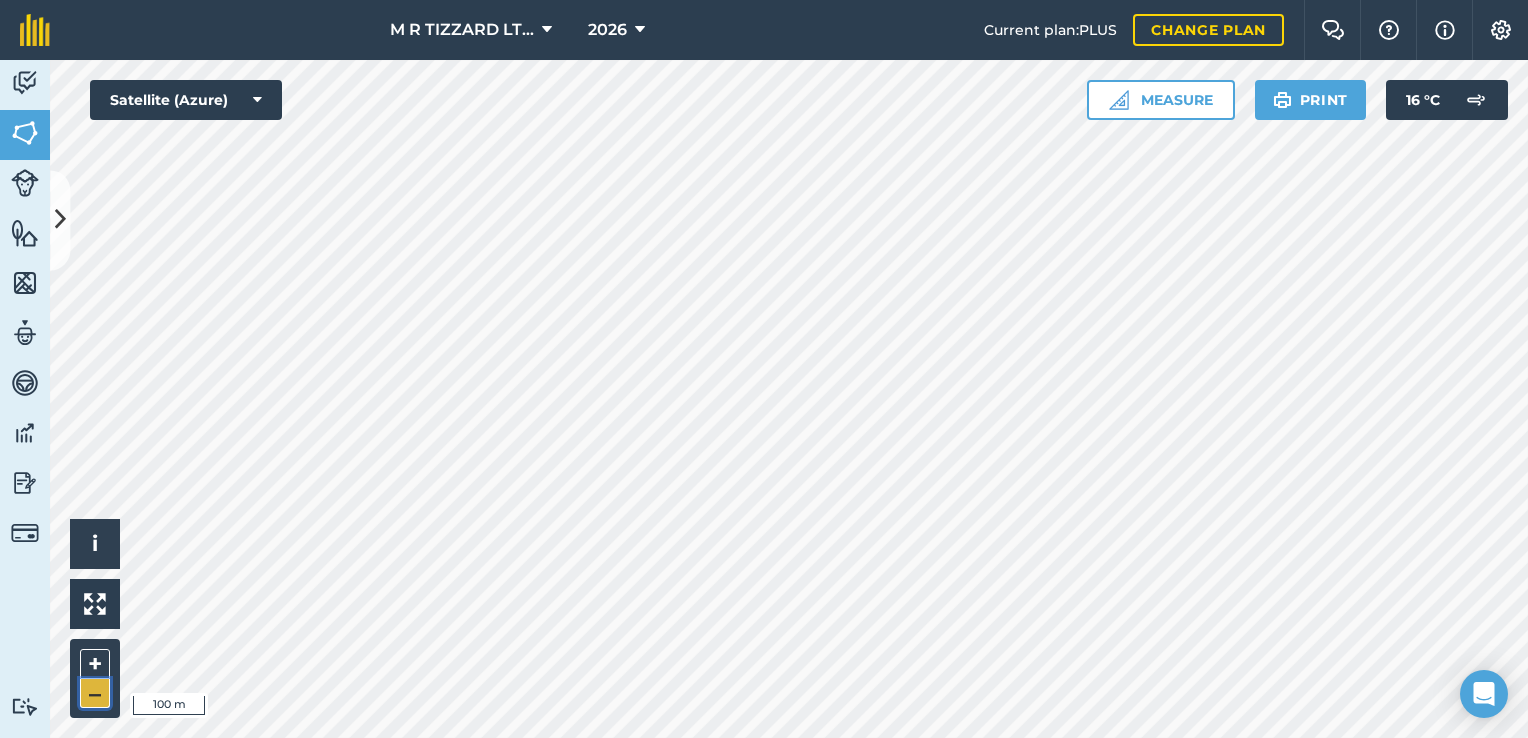 click on "–" at bounding box center (95, 693) 